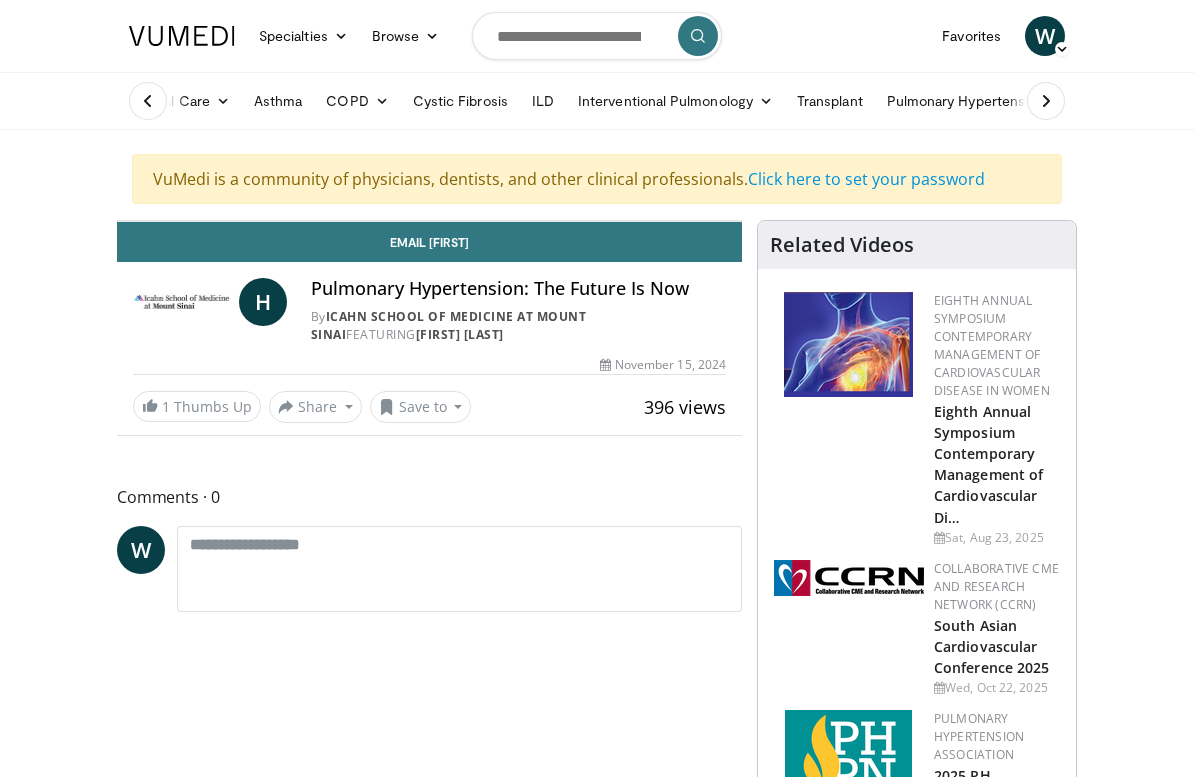 scroll, scrollTop: 24, scrollLeft: 0, axis: vertical 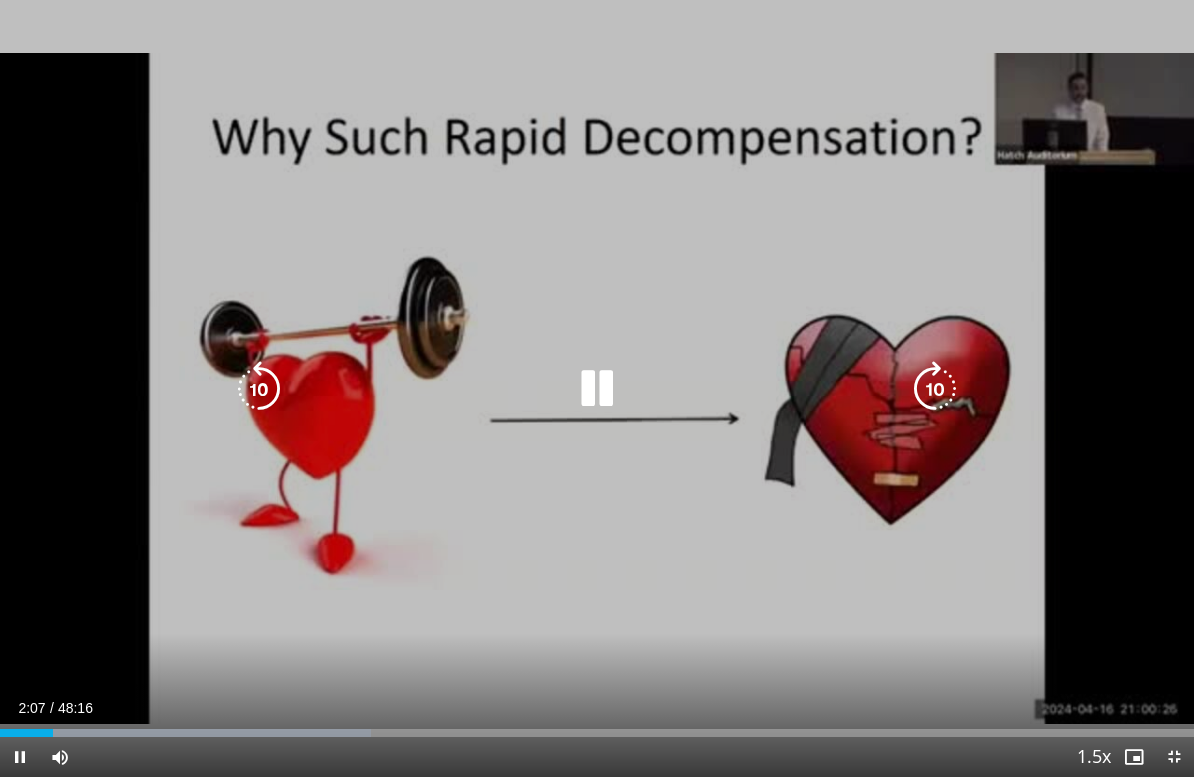click at bounding box center [597, 389] 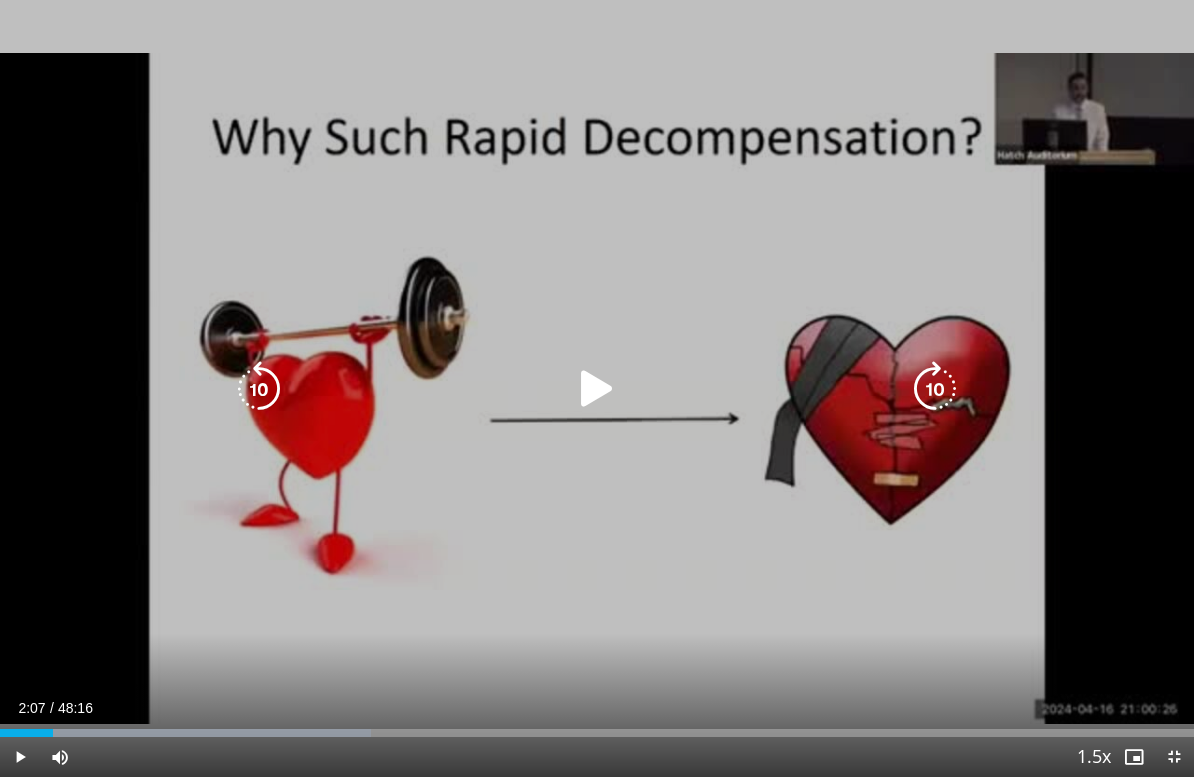 click at bounding box center (259, 389) 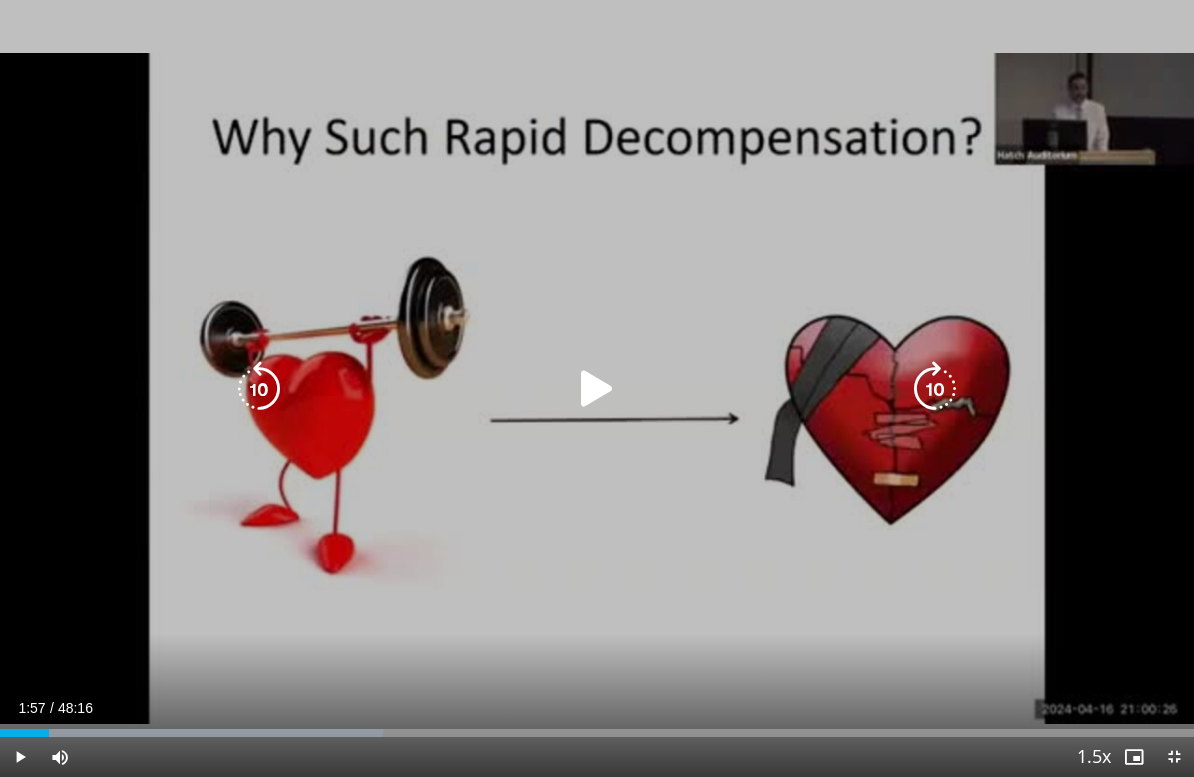click at bounding box center (597, 389) 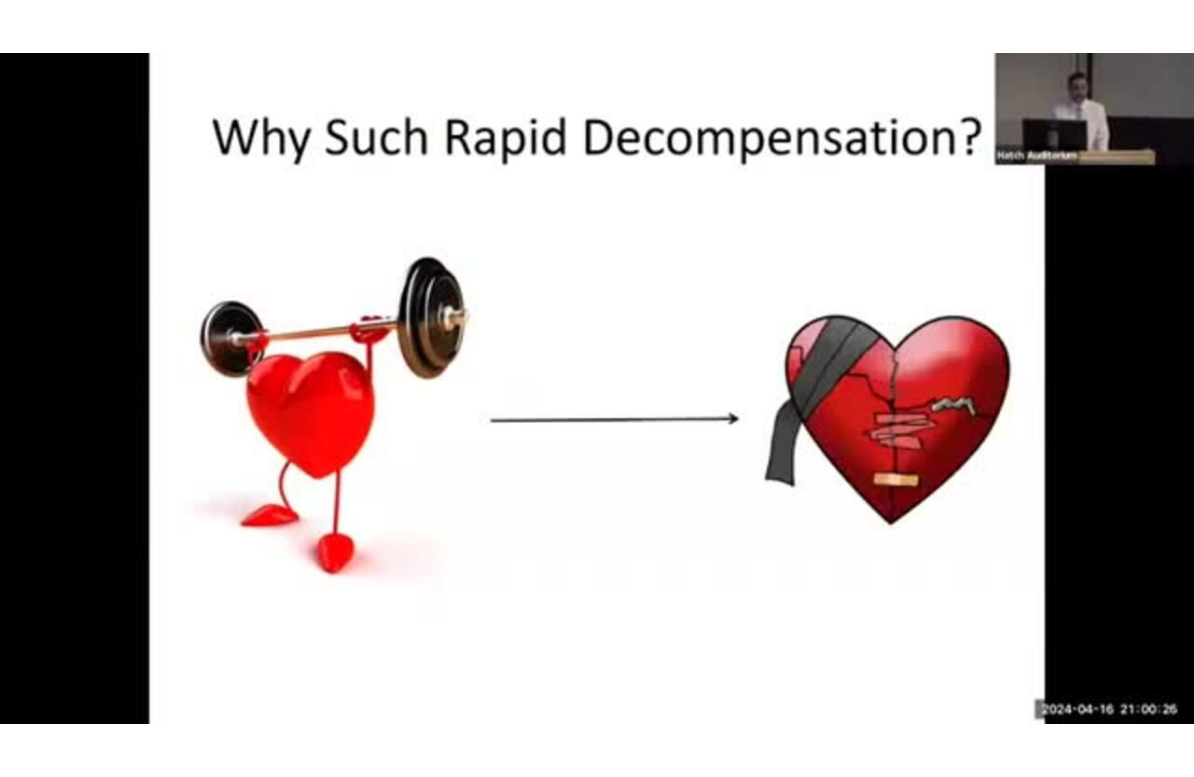 scroll, scrollTop: 24, scrollLeft: 0, axis: vertical 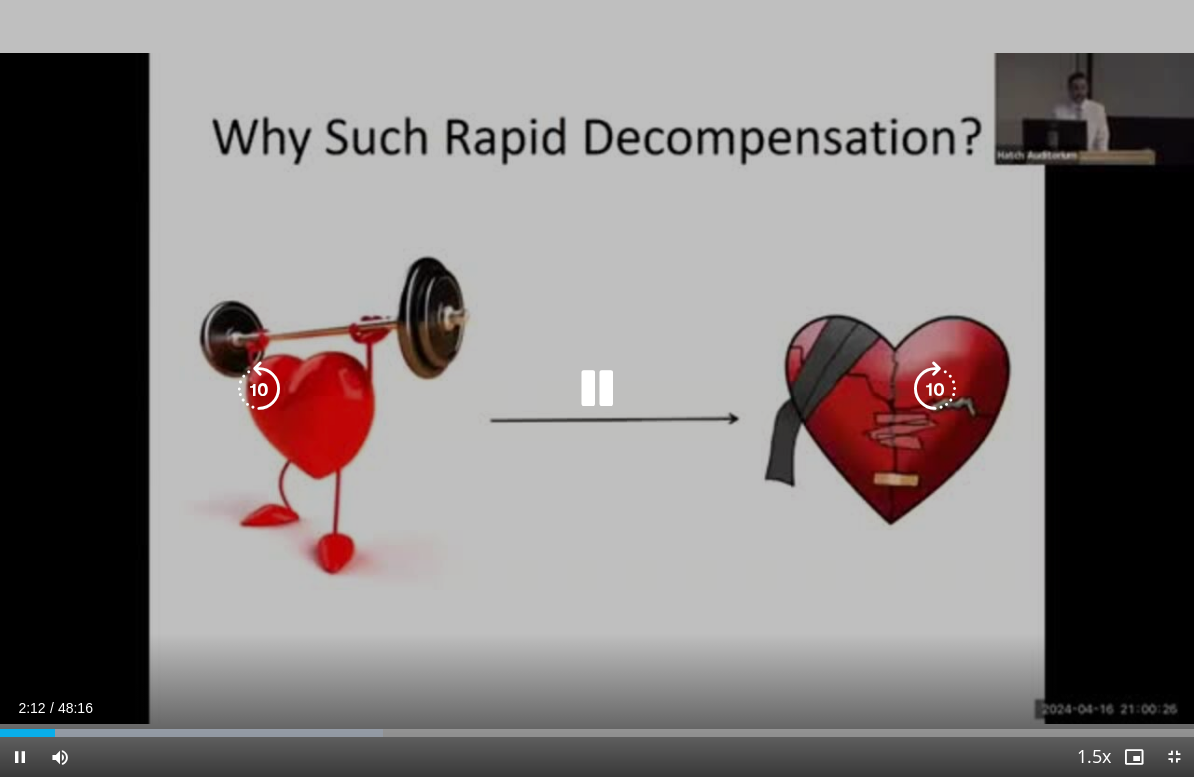 click at bounding box center (259, 389) 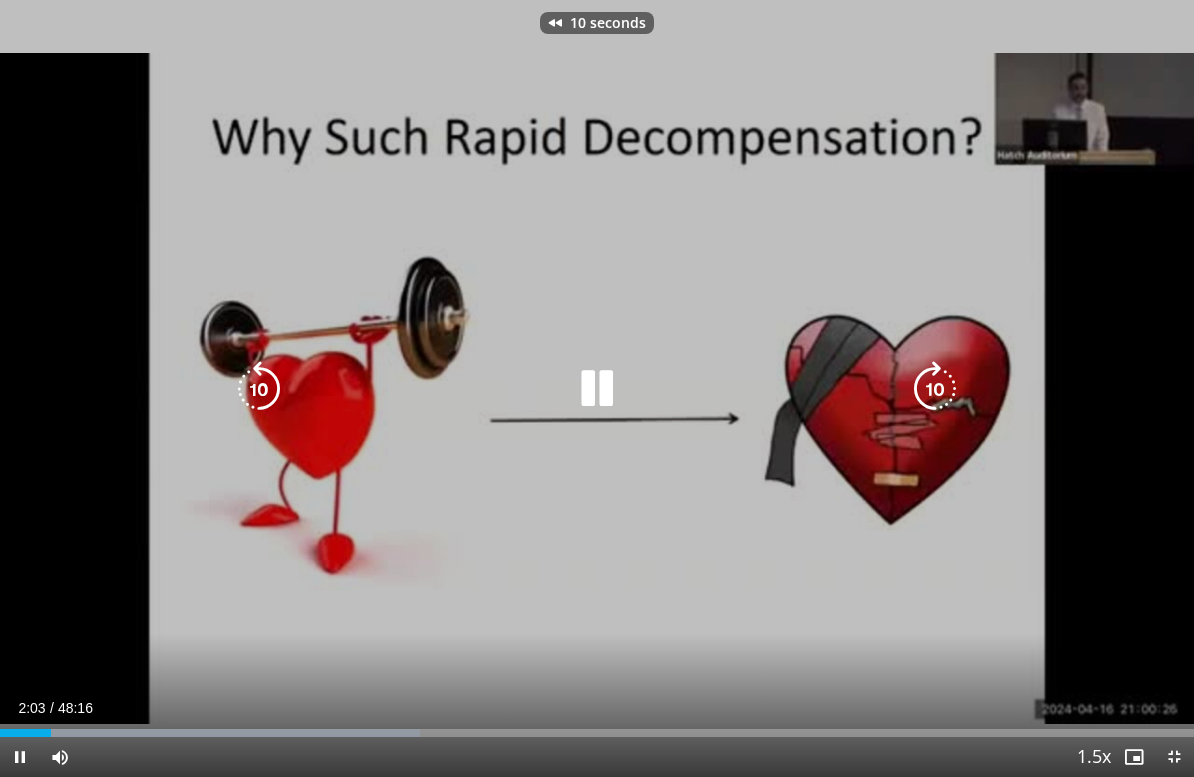 click at bounding box center [259, 389] 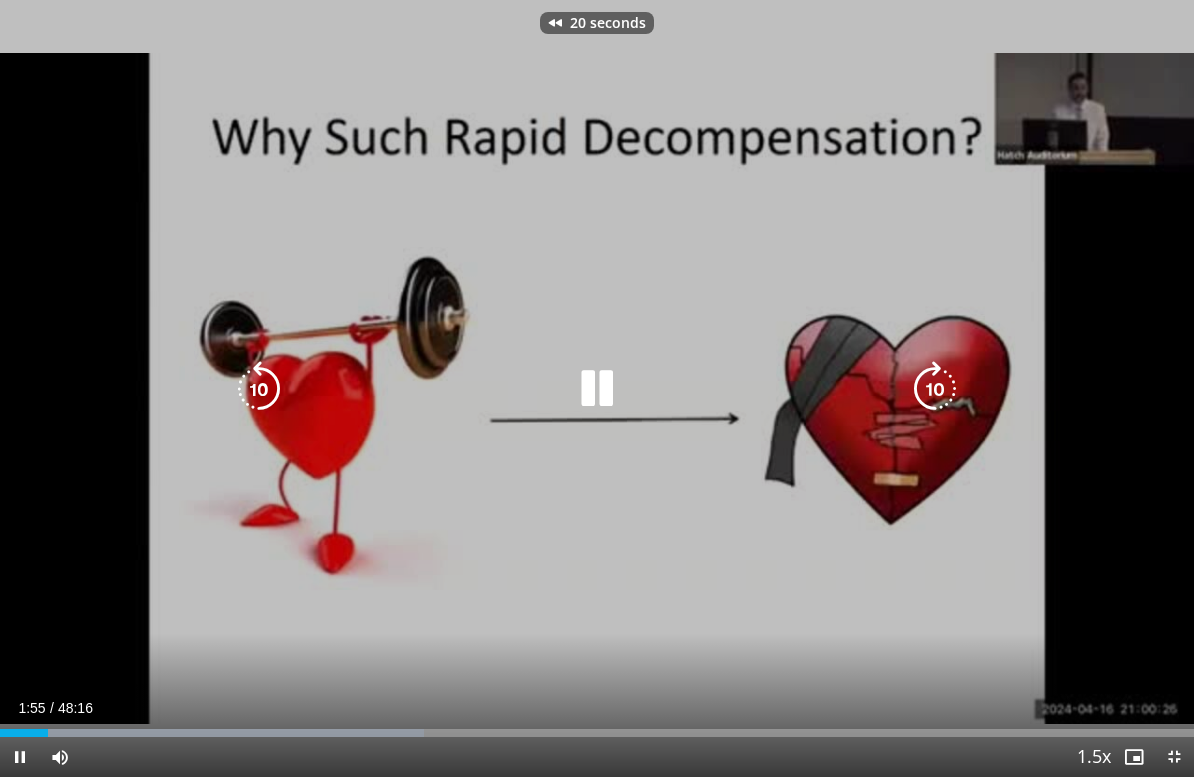 click at bounding box center [259, 389] 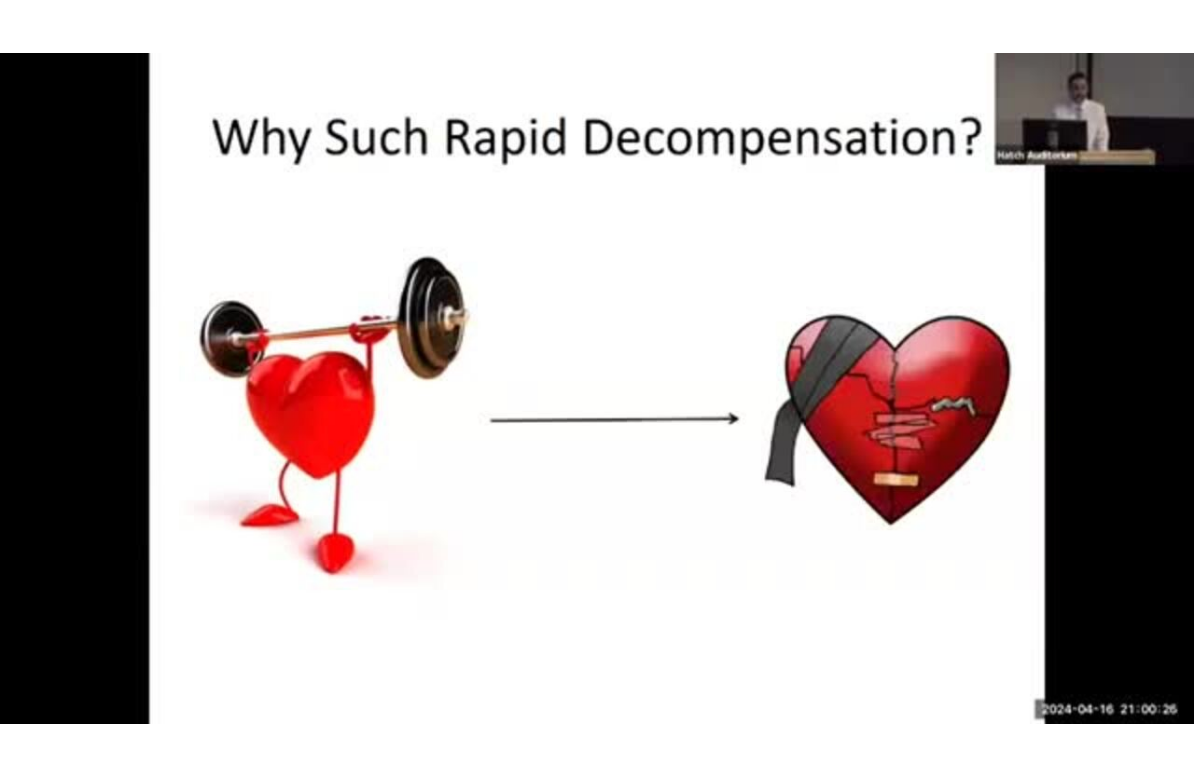 scroll, scrollTop: 24, scrollLeft: 0, axis: vertical 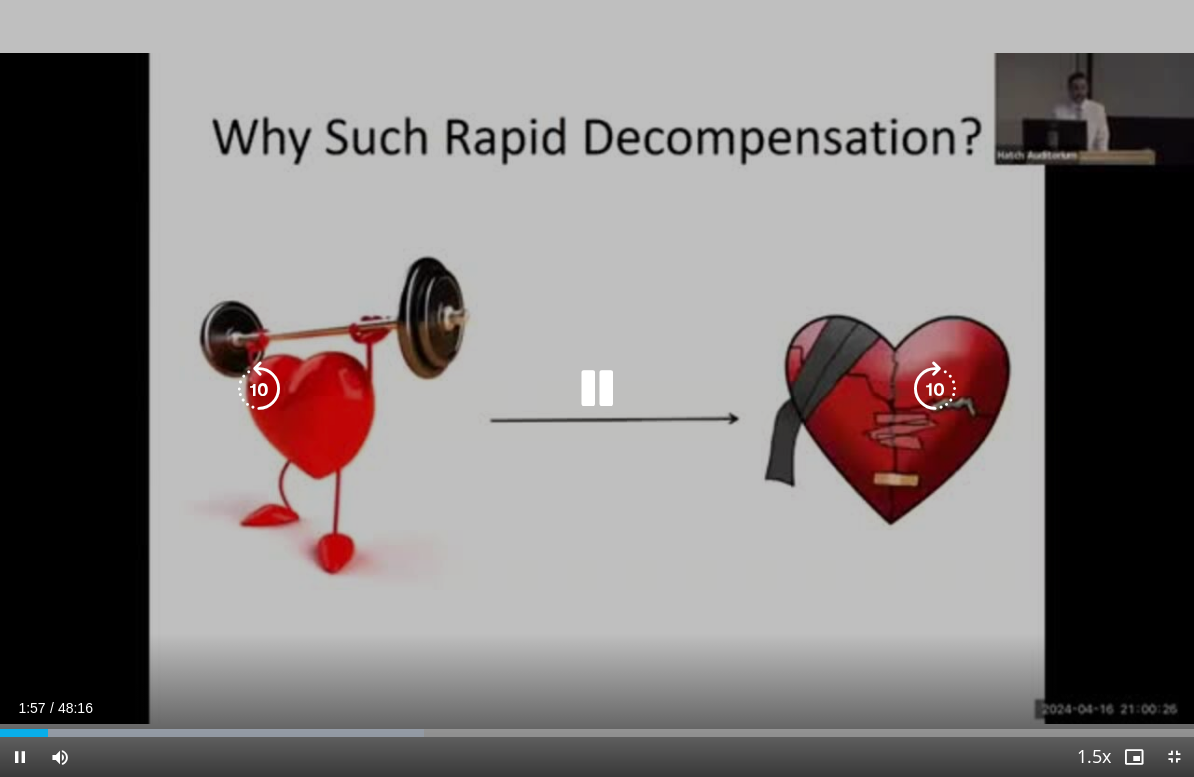 click at bounding box center (259, 389) 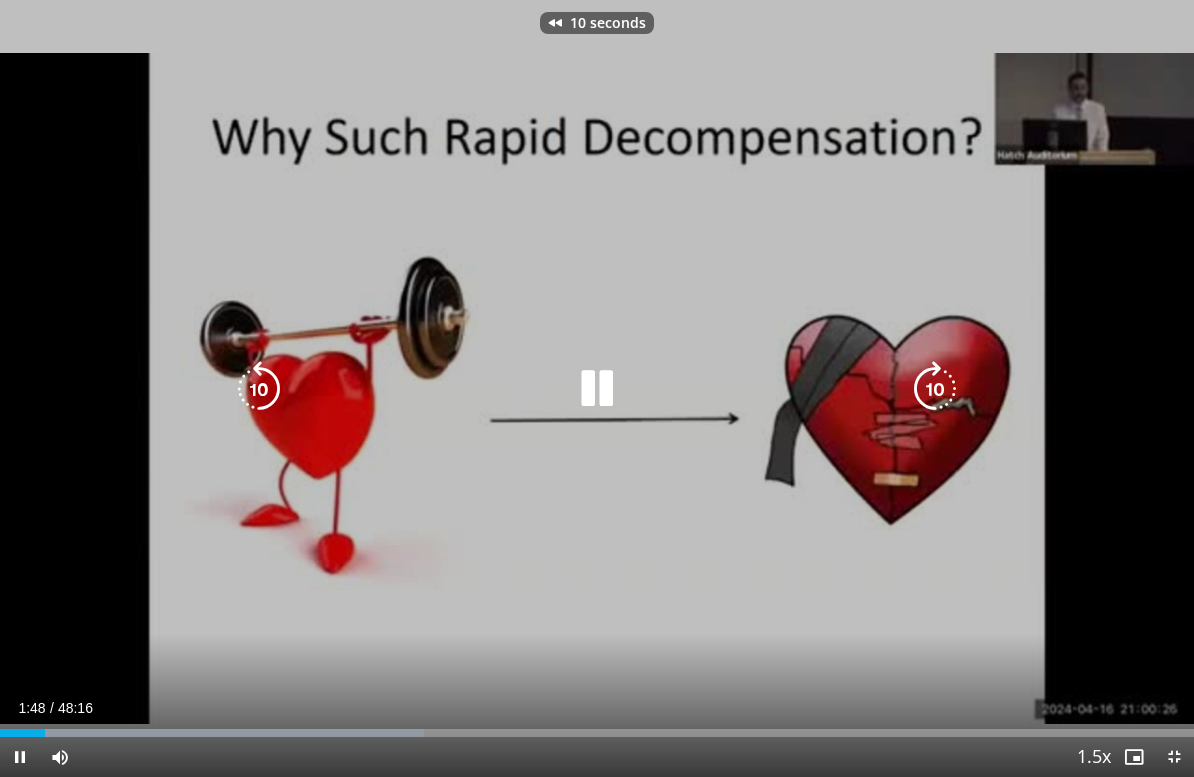 click at bounding box center (259, 389) 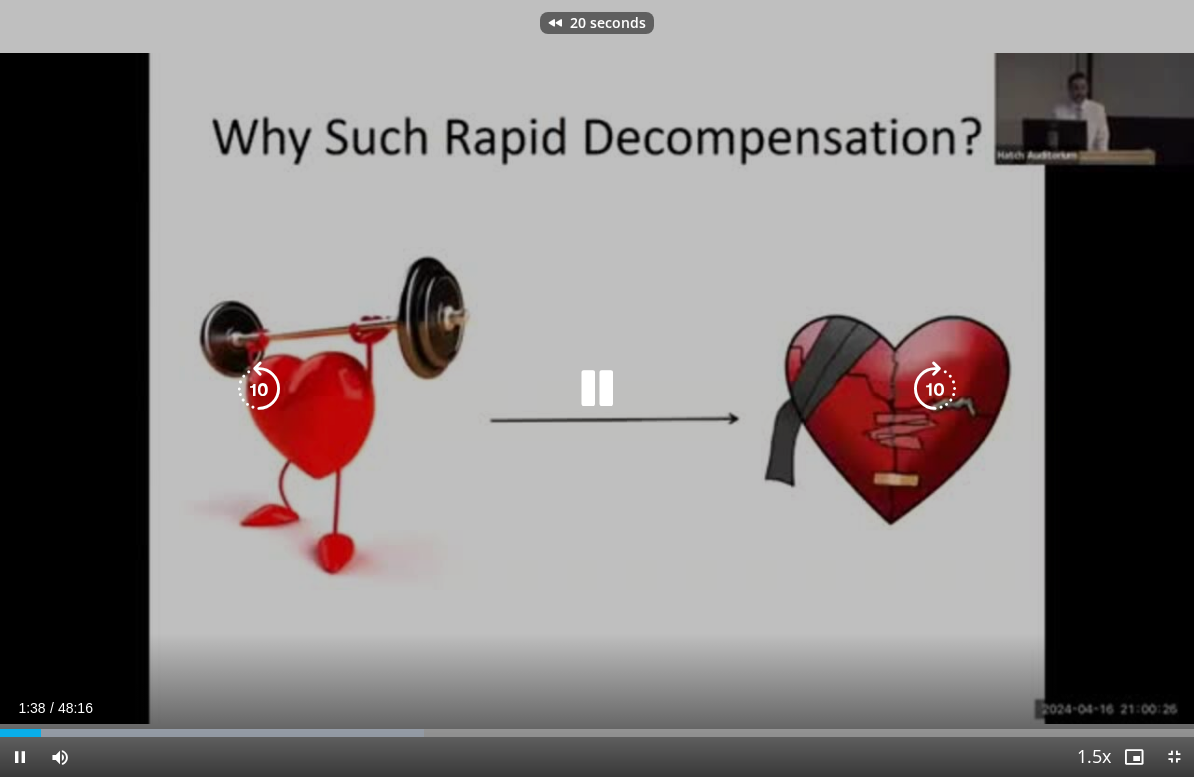 click at bounding box center (259, 389) 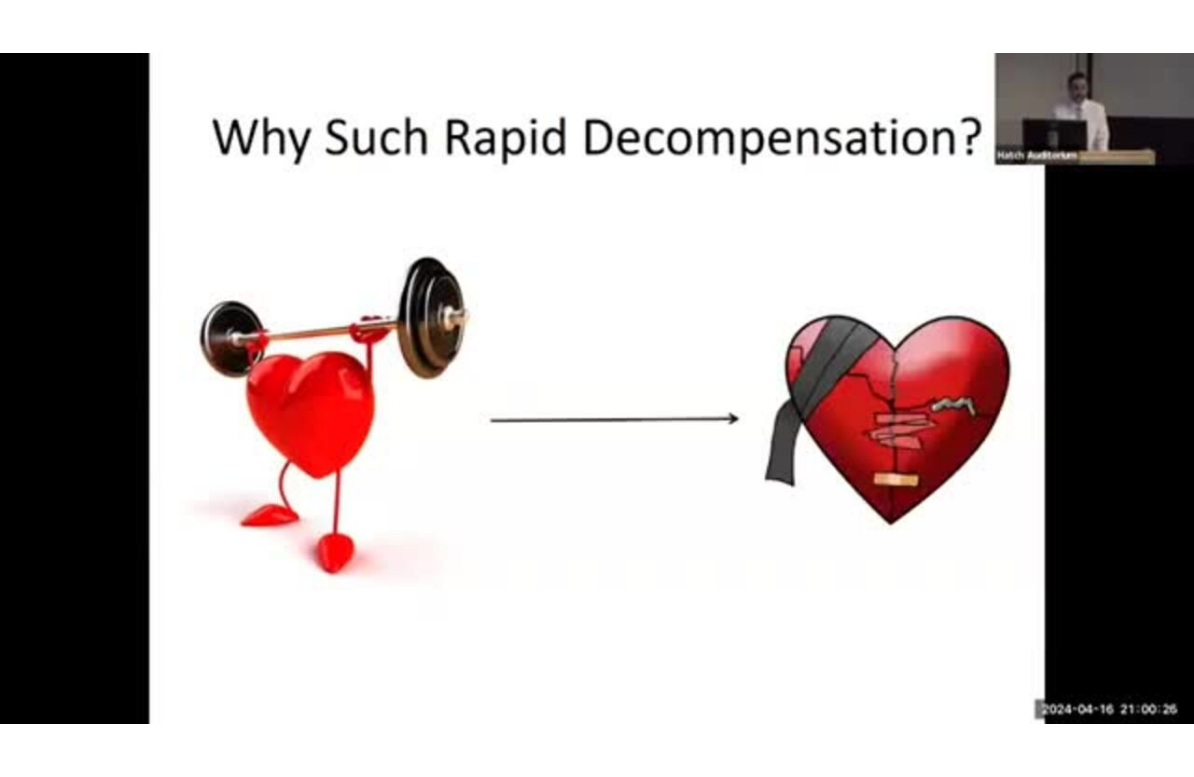 scroll, scrollTop: 24, scrollLeft: 0, axis: vertical 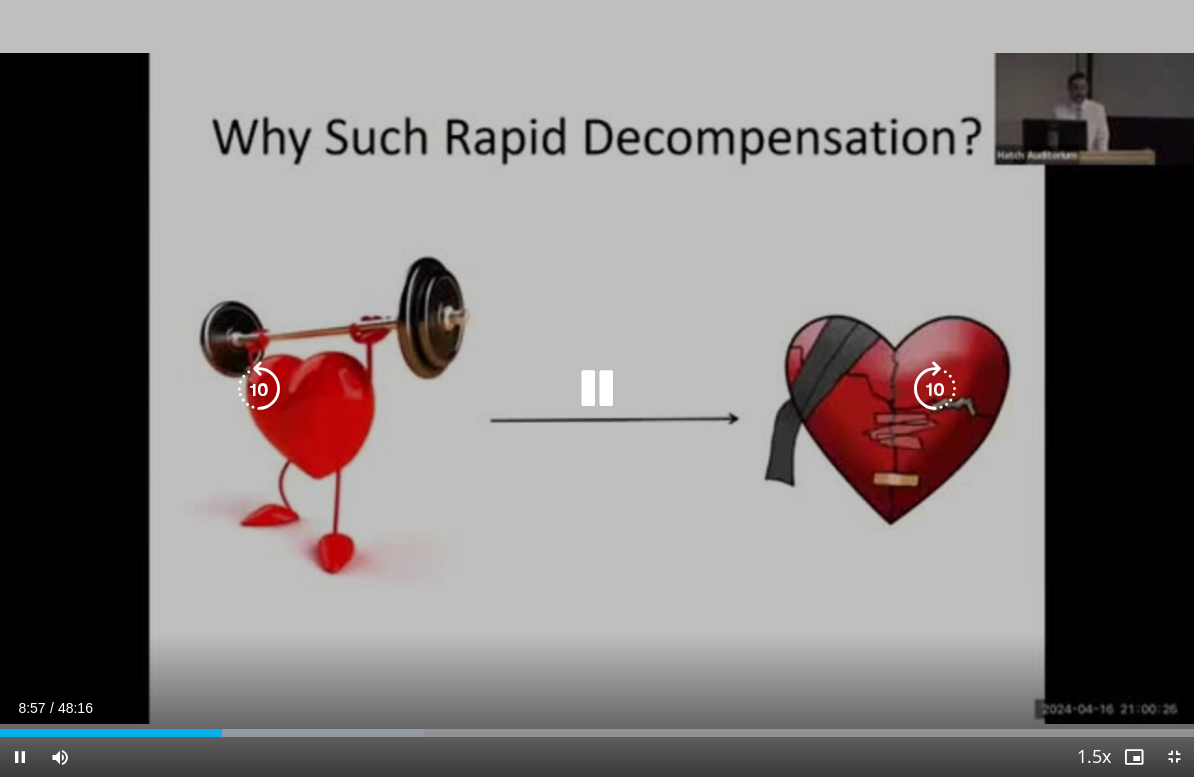click at bounding box center [259, 389] 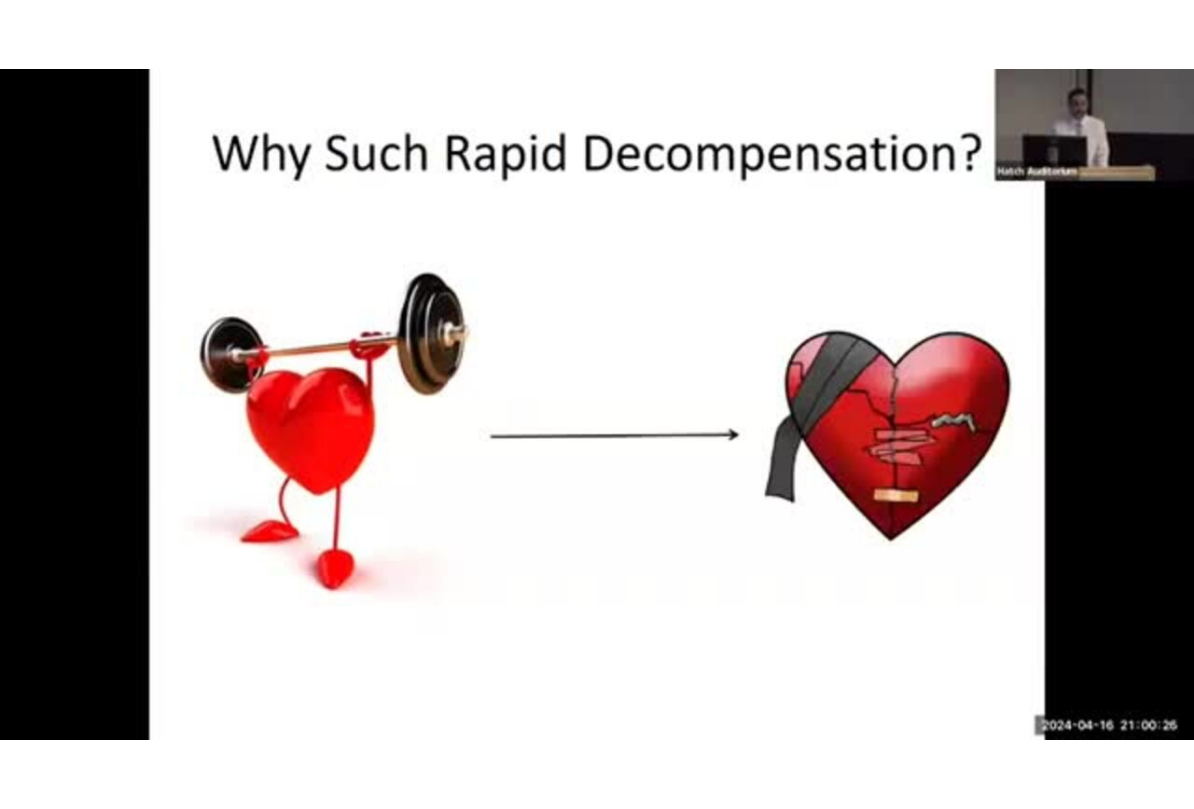 scroll, scrollTop: 24, scrollLeft: 0, axis: vertical 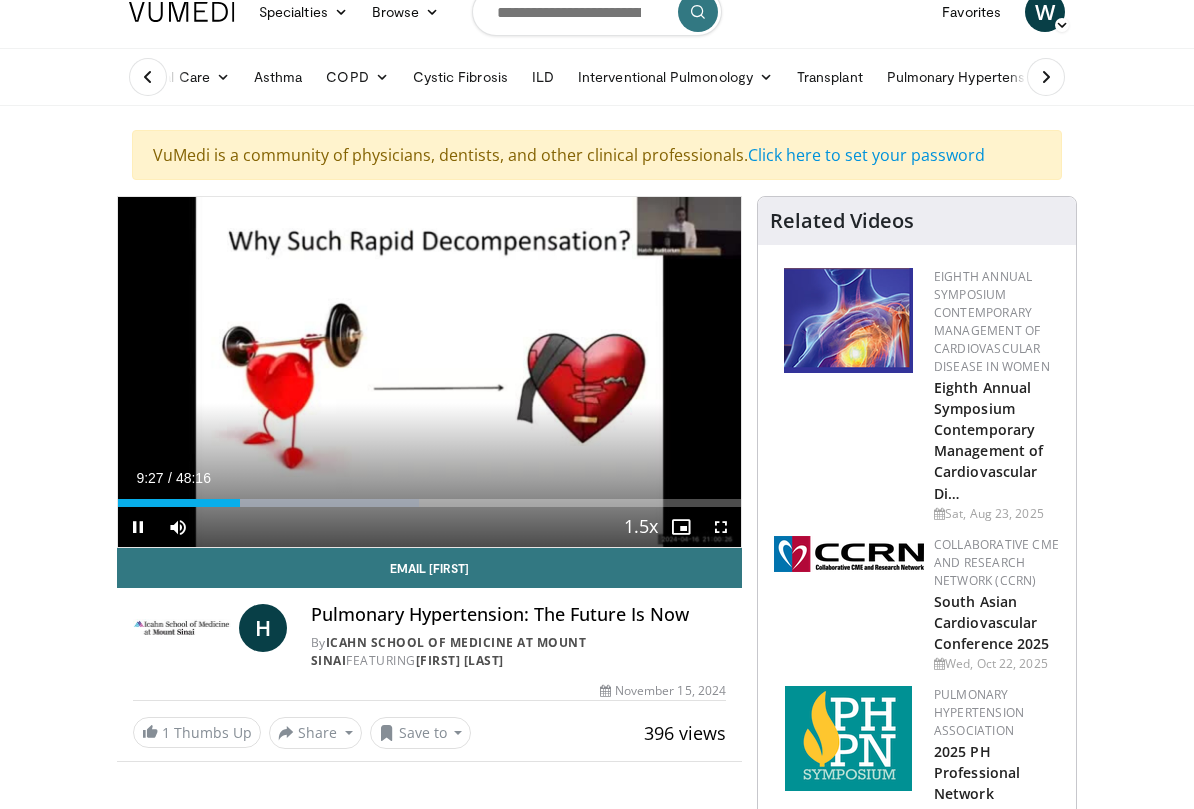 click at bounding box center (721, 527) 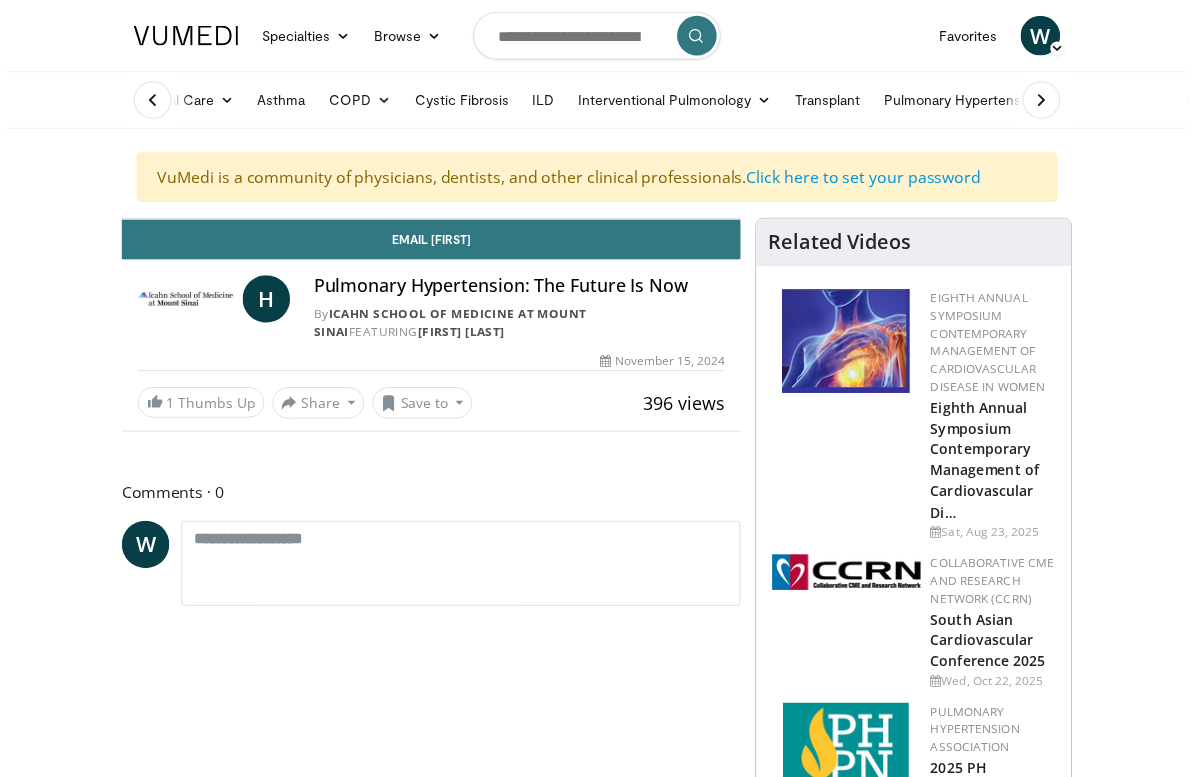 scroll, scrollTop: 24, scrollLeft: 0, axis: vertical 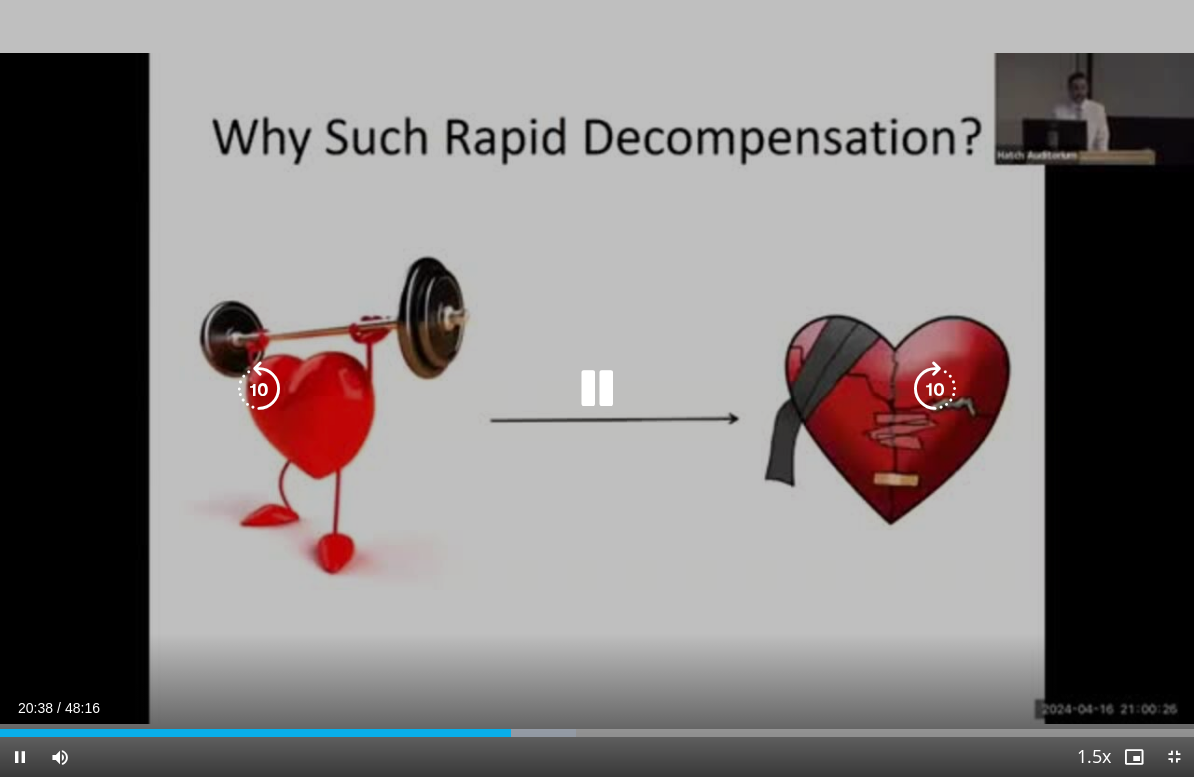 click at bounding box center [935, 389] 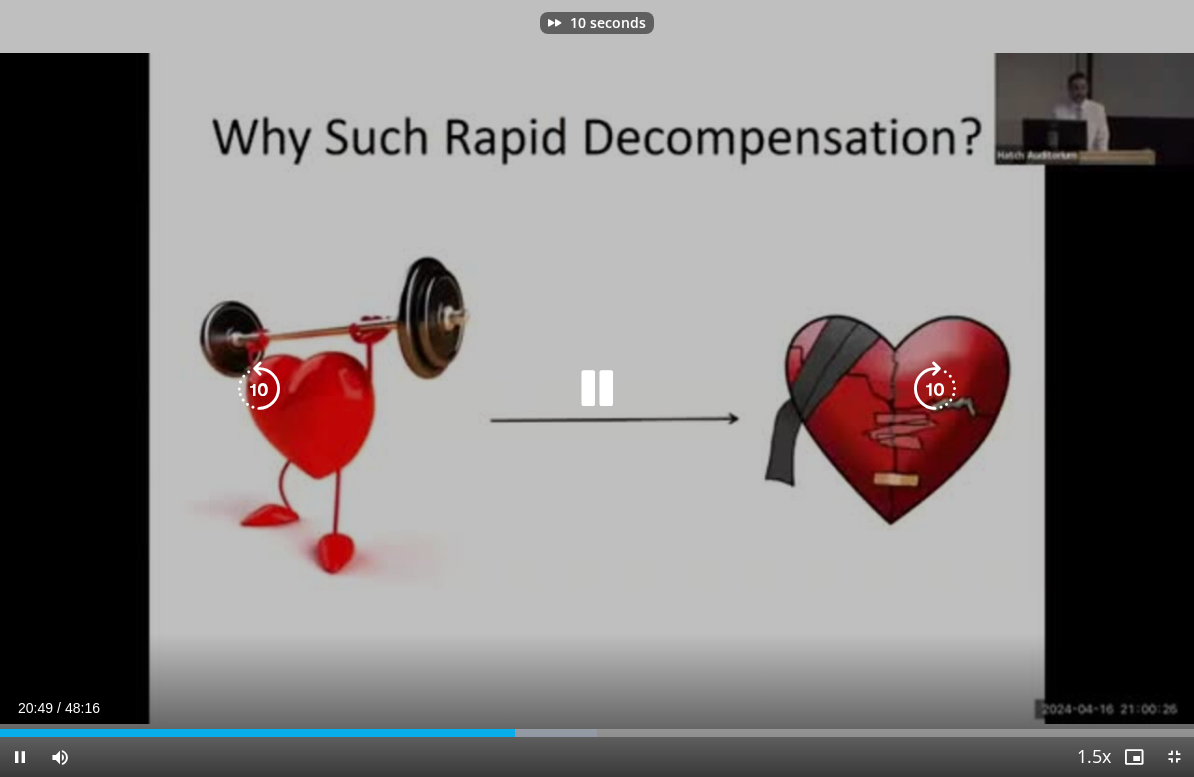 click at bounding box center [935, 389] 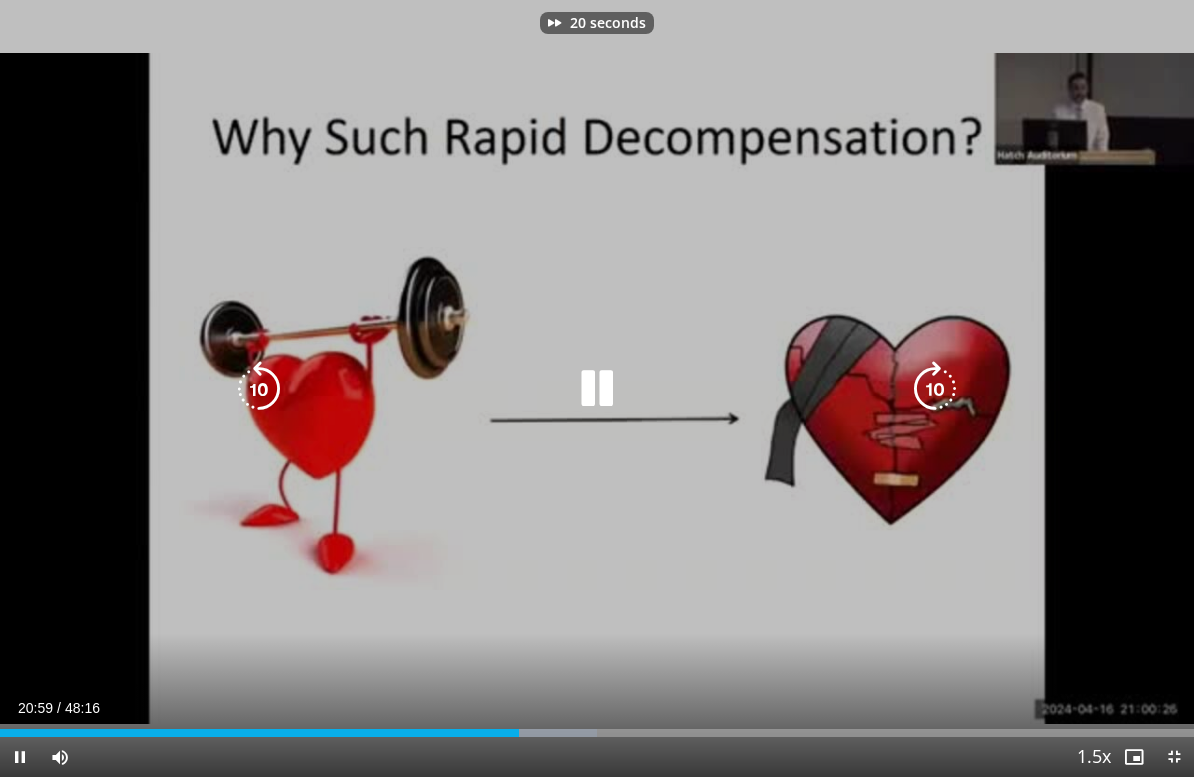 click at bounding box center [935, 389] 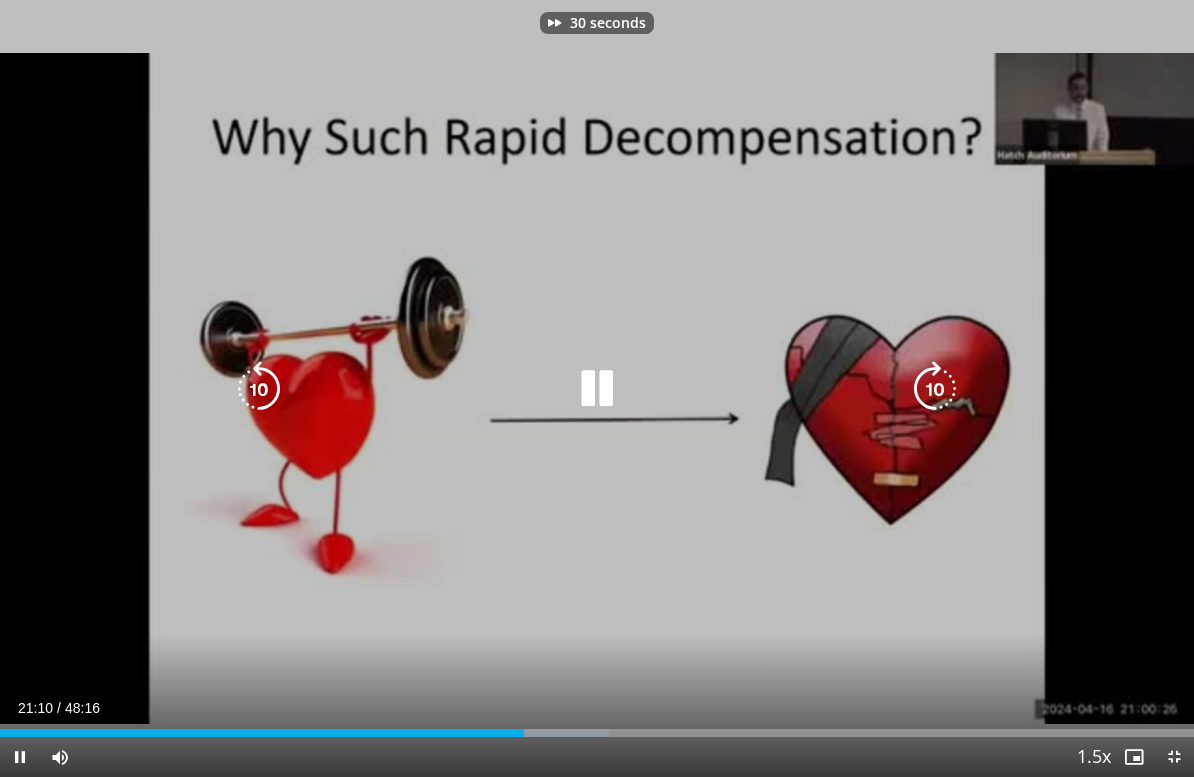click at bounding box center [935, 389] 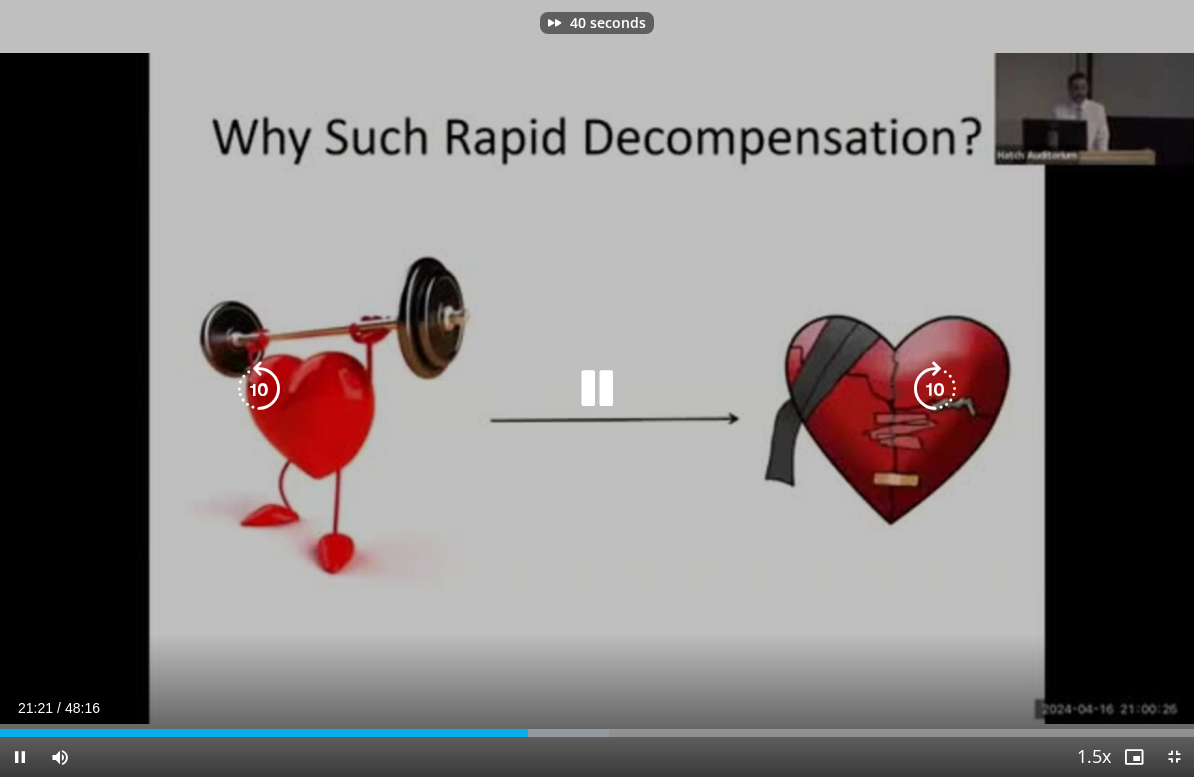 click at bounding box center [935, 389] 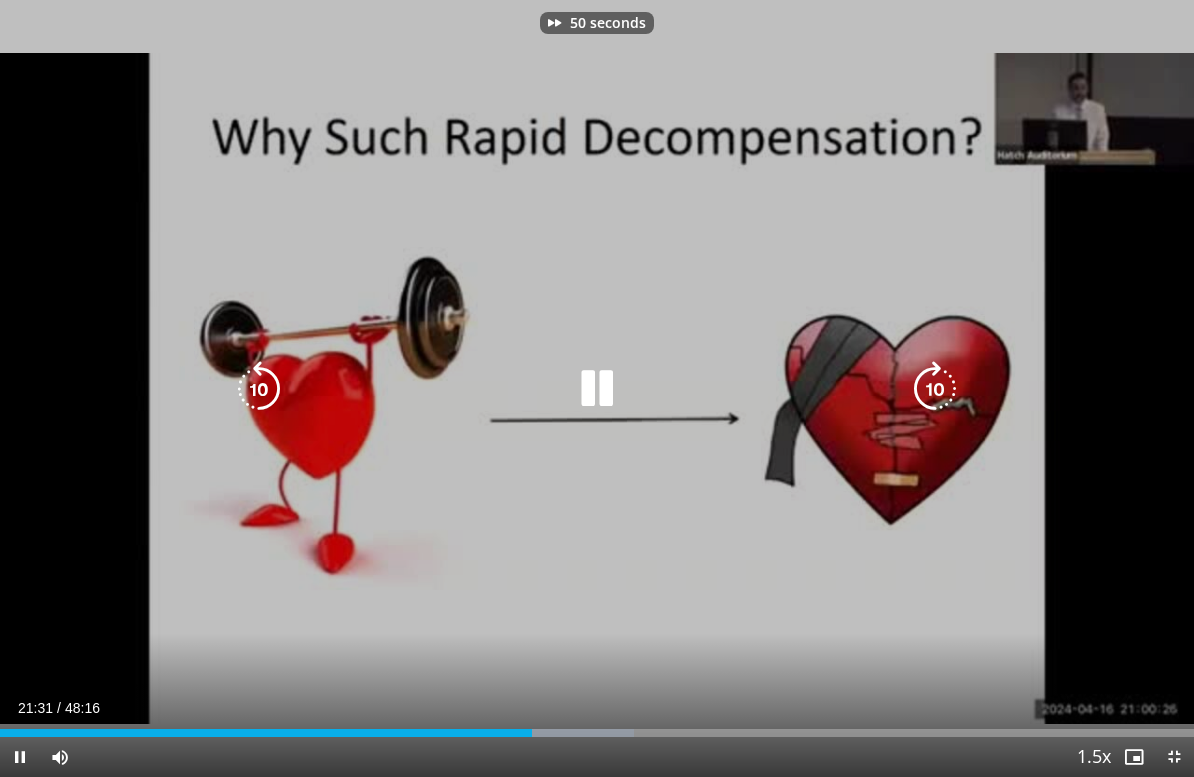 click at bounding box center (935, 389) 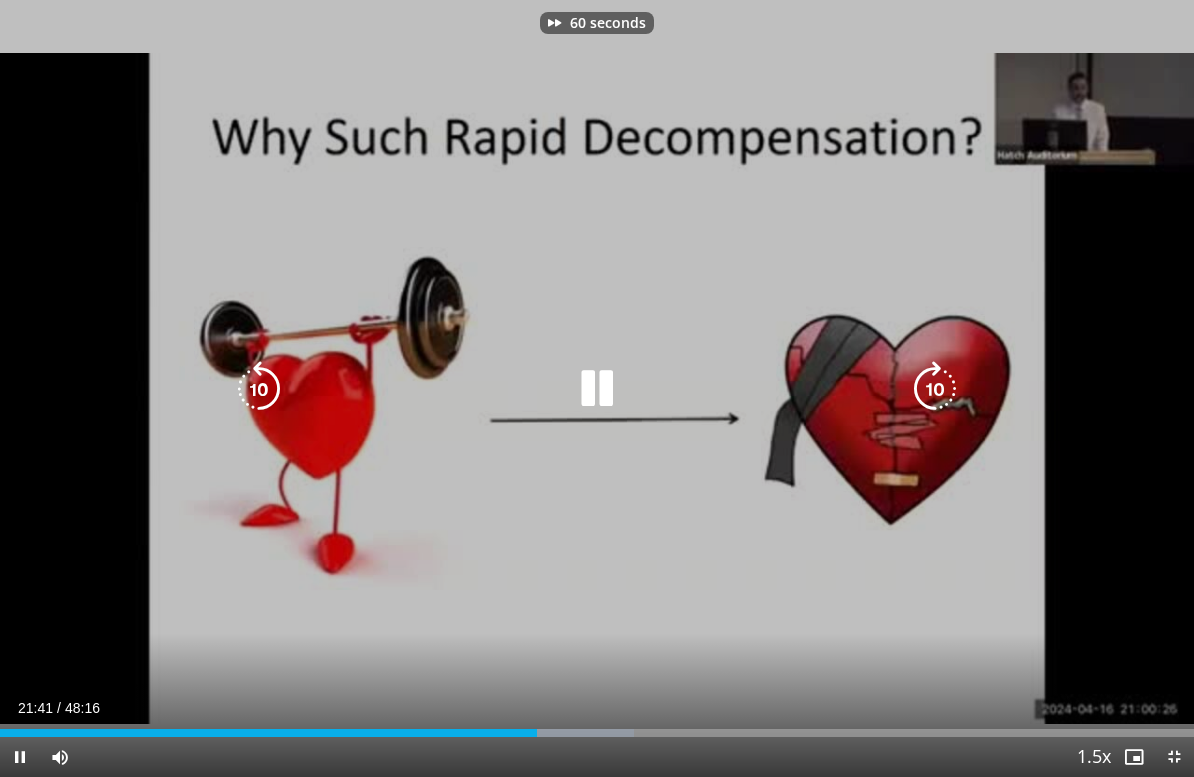 click at bounding box center (935, 389) 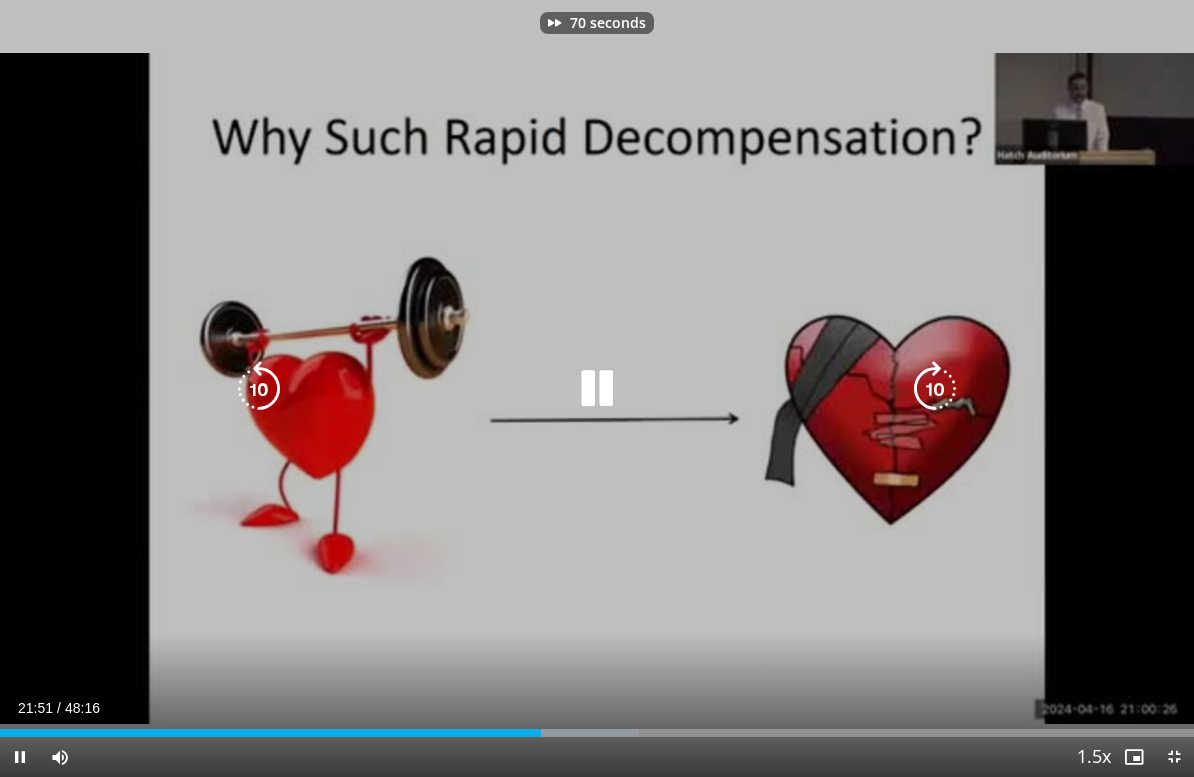 click at bounding box center [935, 389] 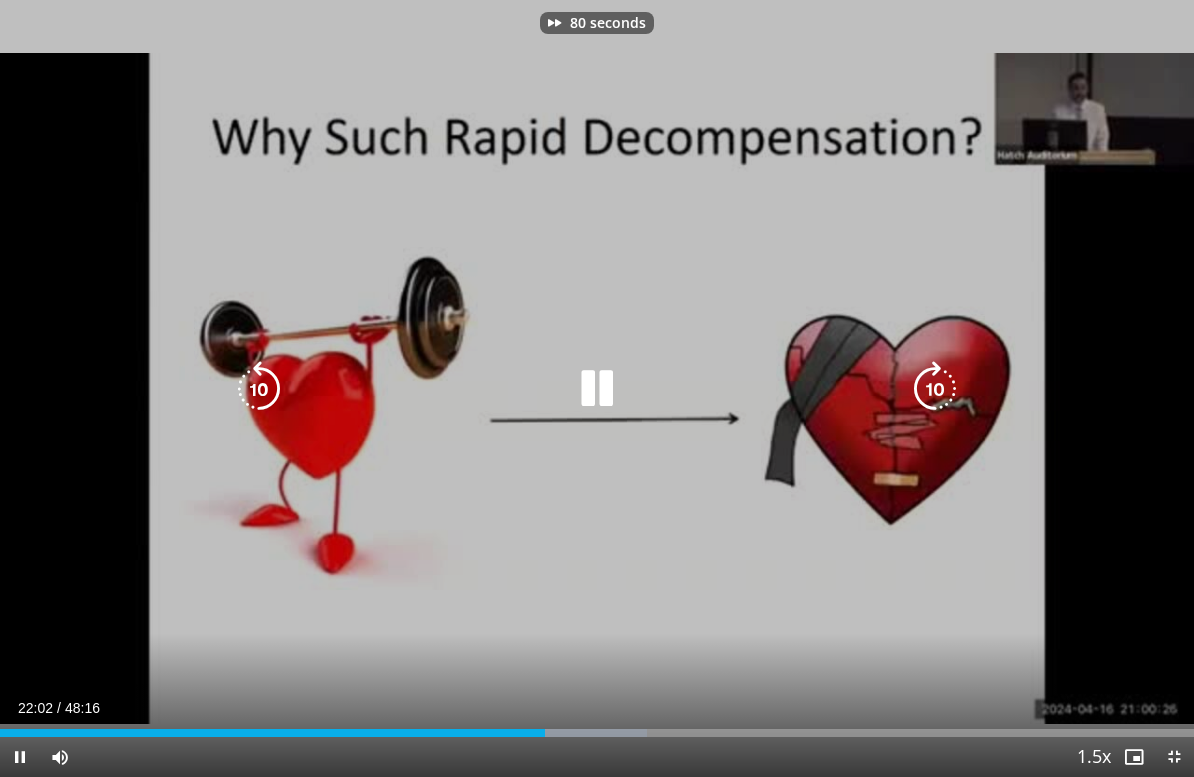 click at bounding box center (935, 389) 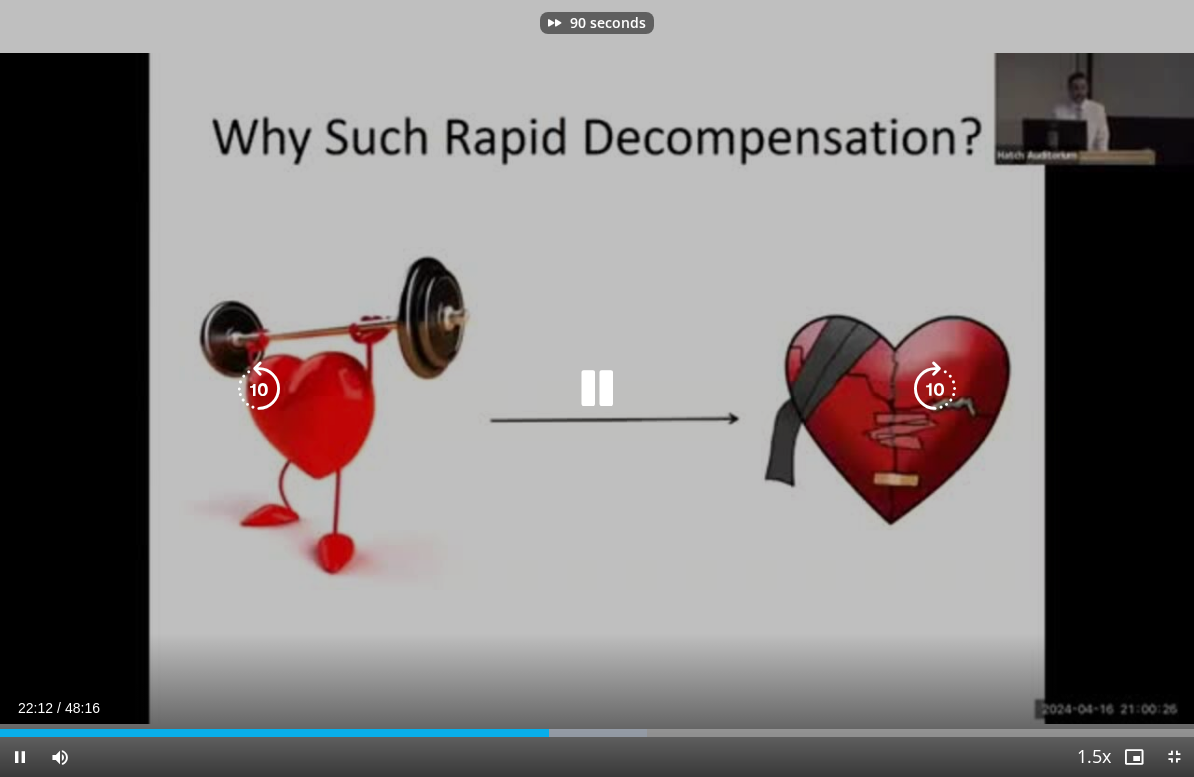 click at bounding box center (935, 389) 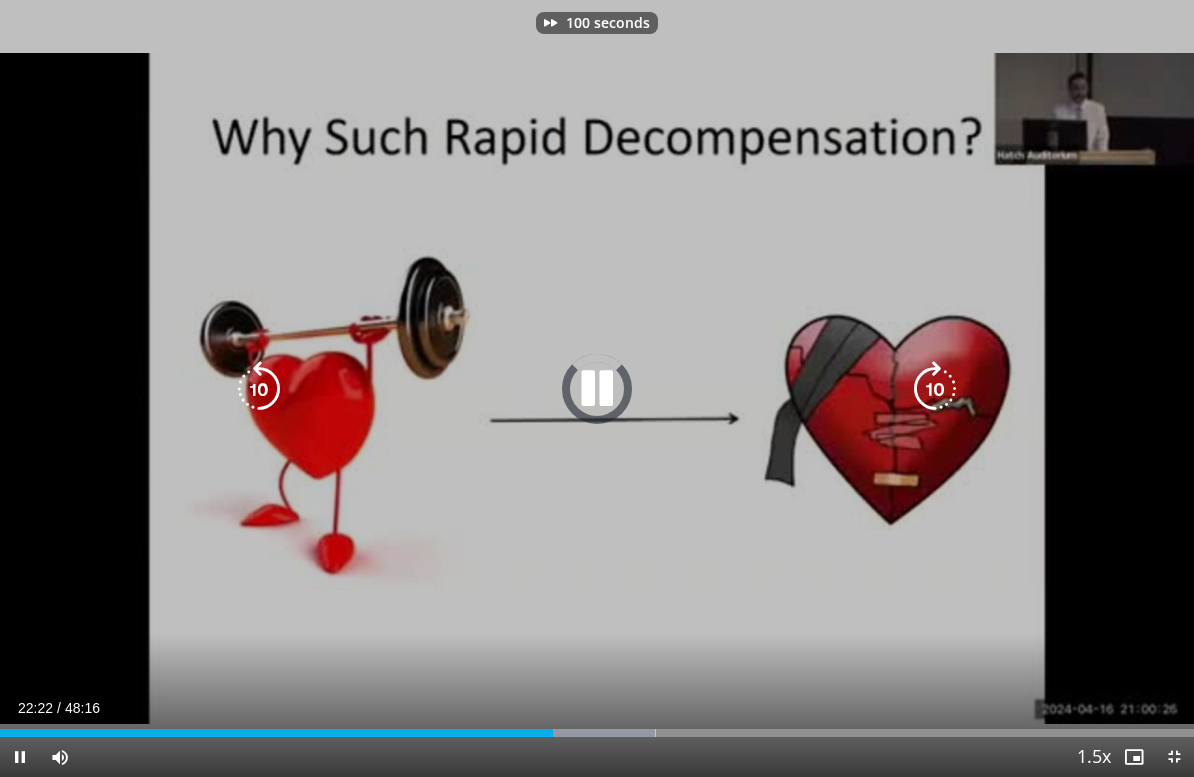 click at bounding box center [935, 389] 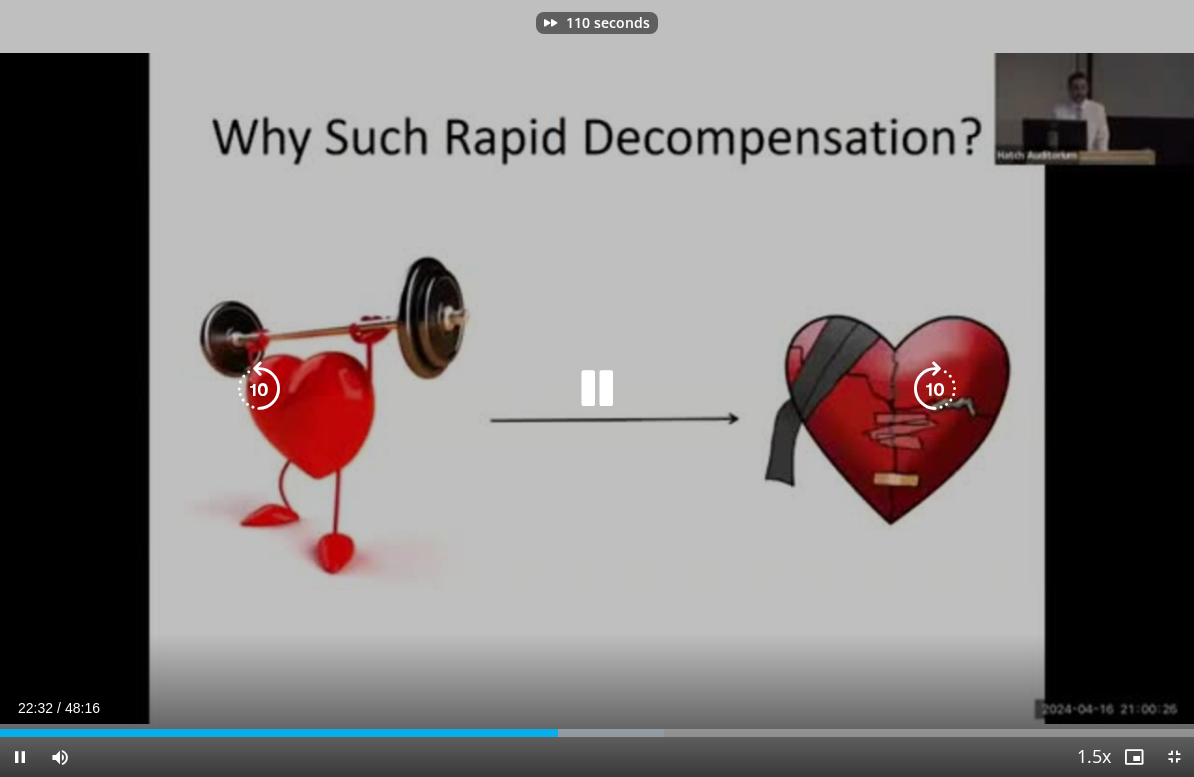 click at bounding box center (935, 389) 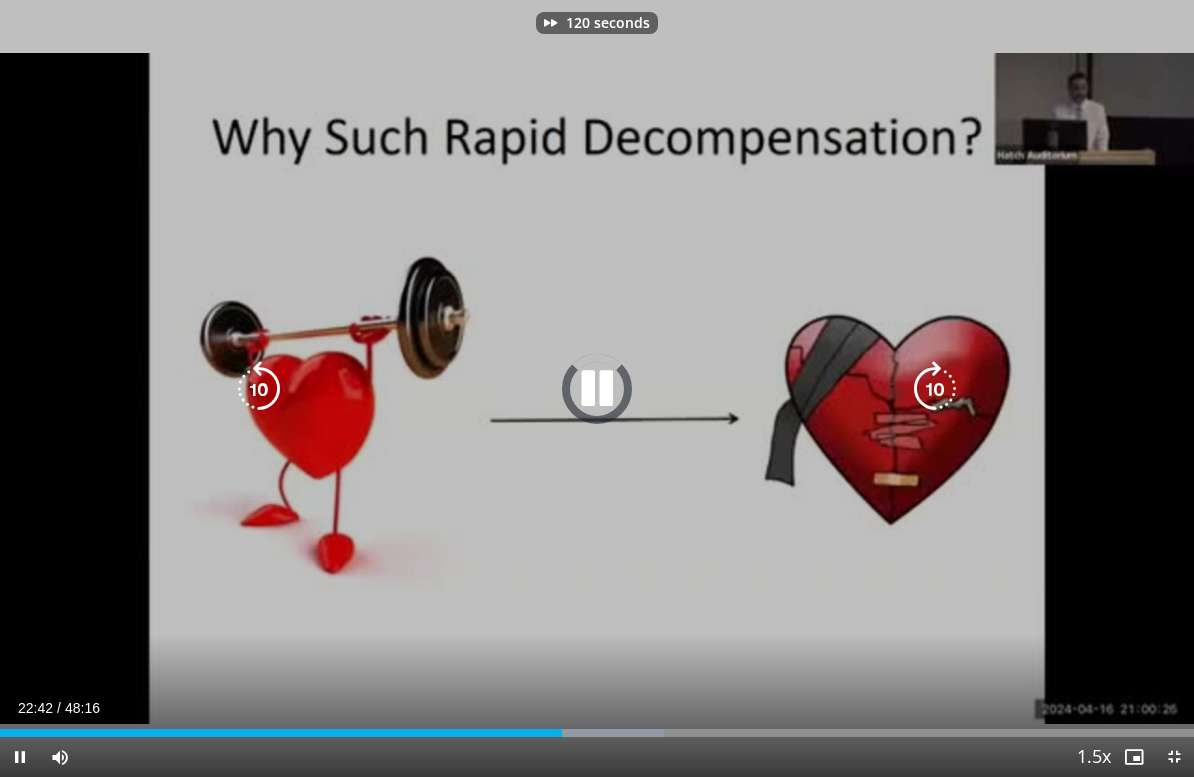 click at bounding box center (935, 389) 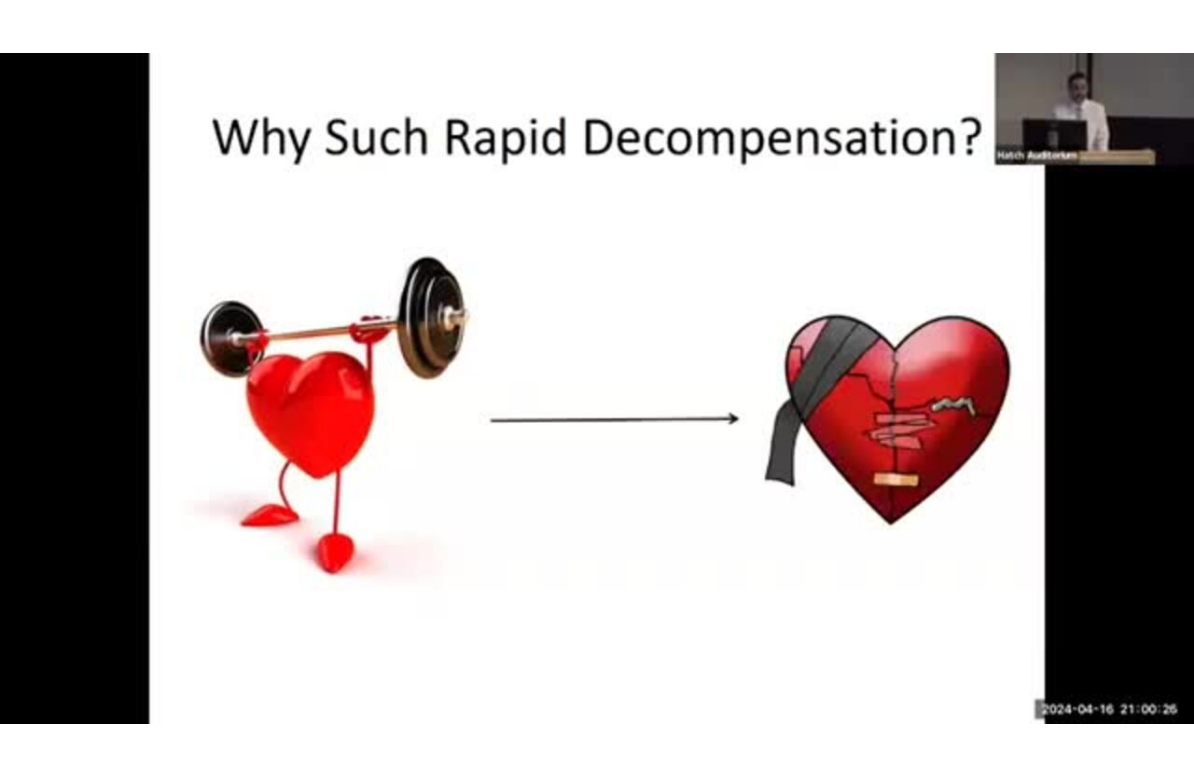 scroll, scrollTop: 24, scrollLeft: 0, axis: vertical 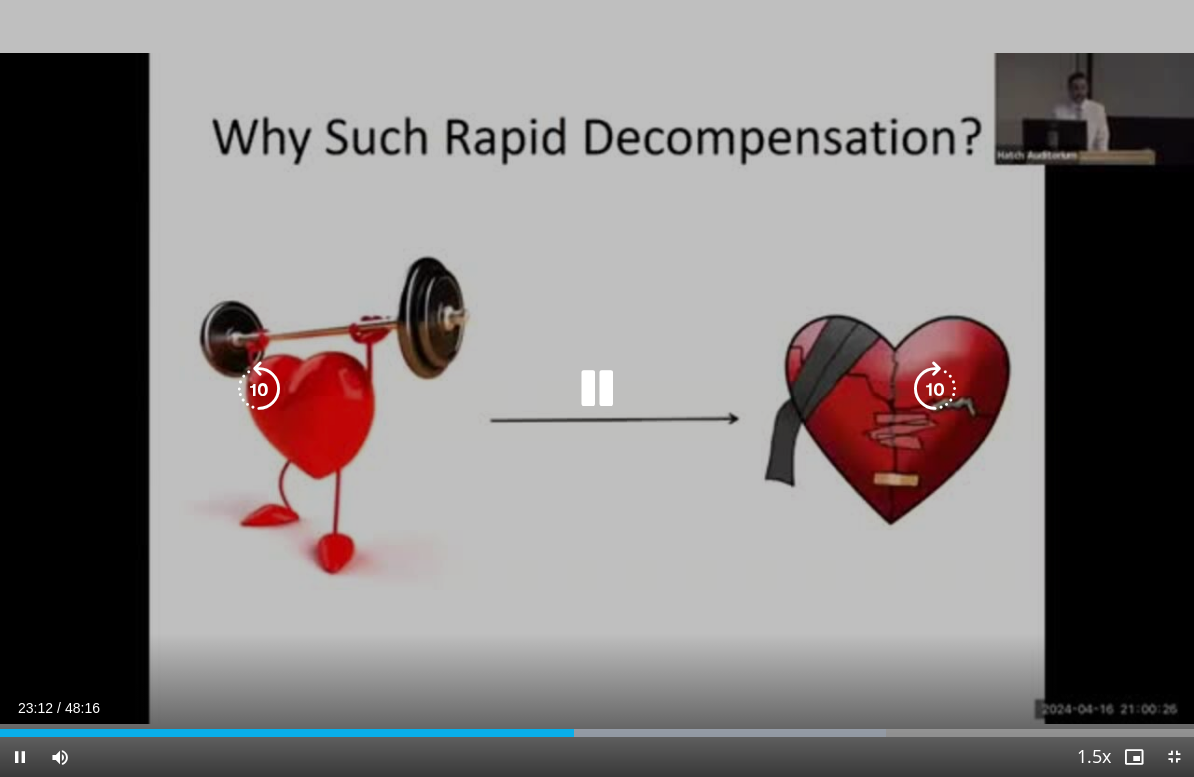 click at bounding box center (935, 389) 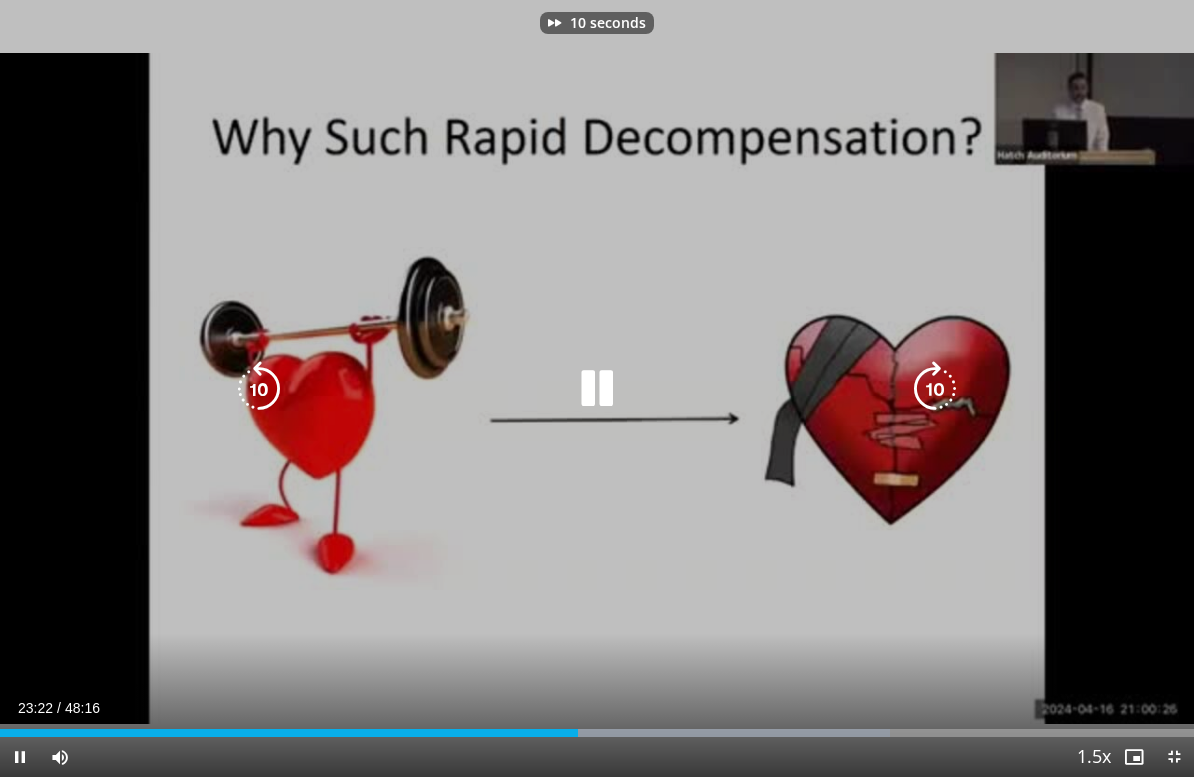 click at bounding box center [935, 389] 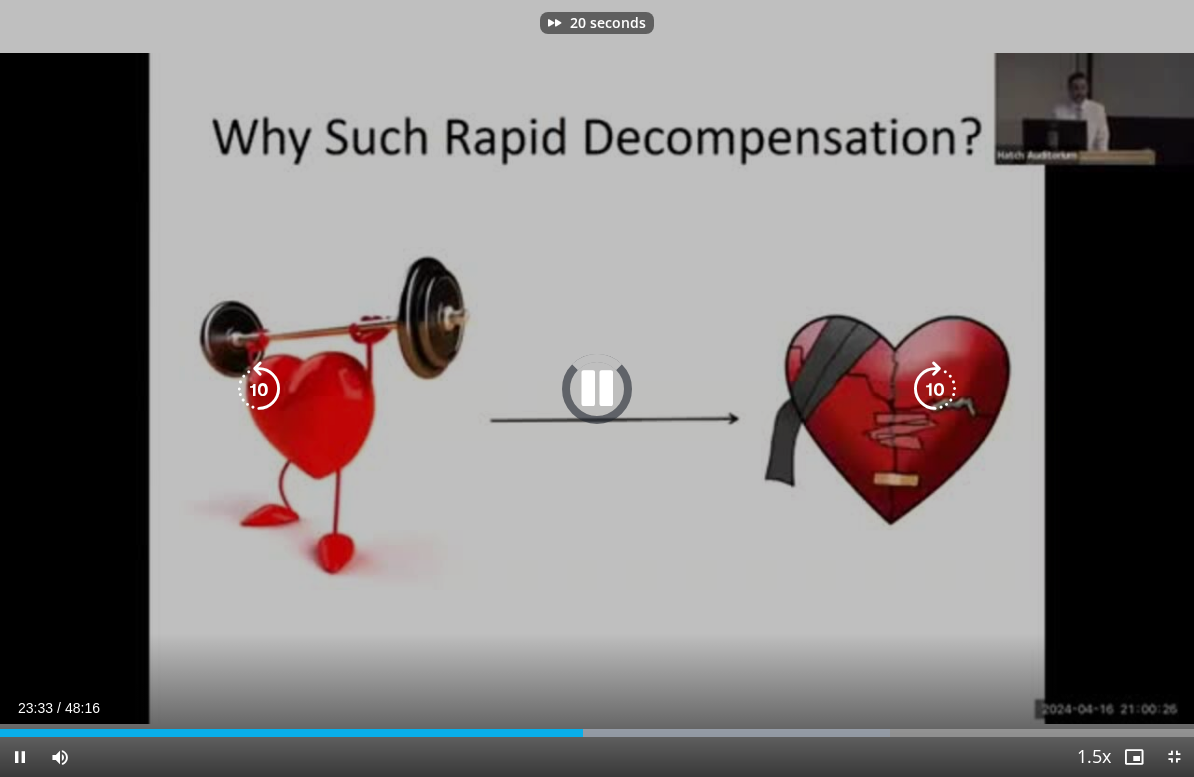 click at bounding box center [935, 389] 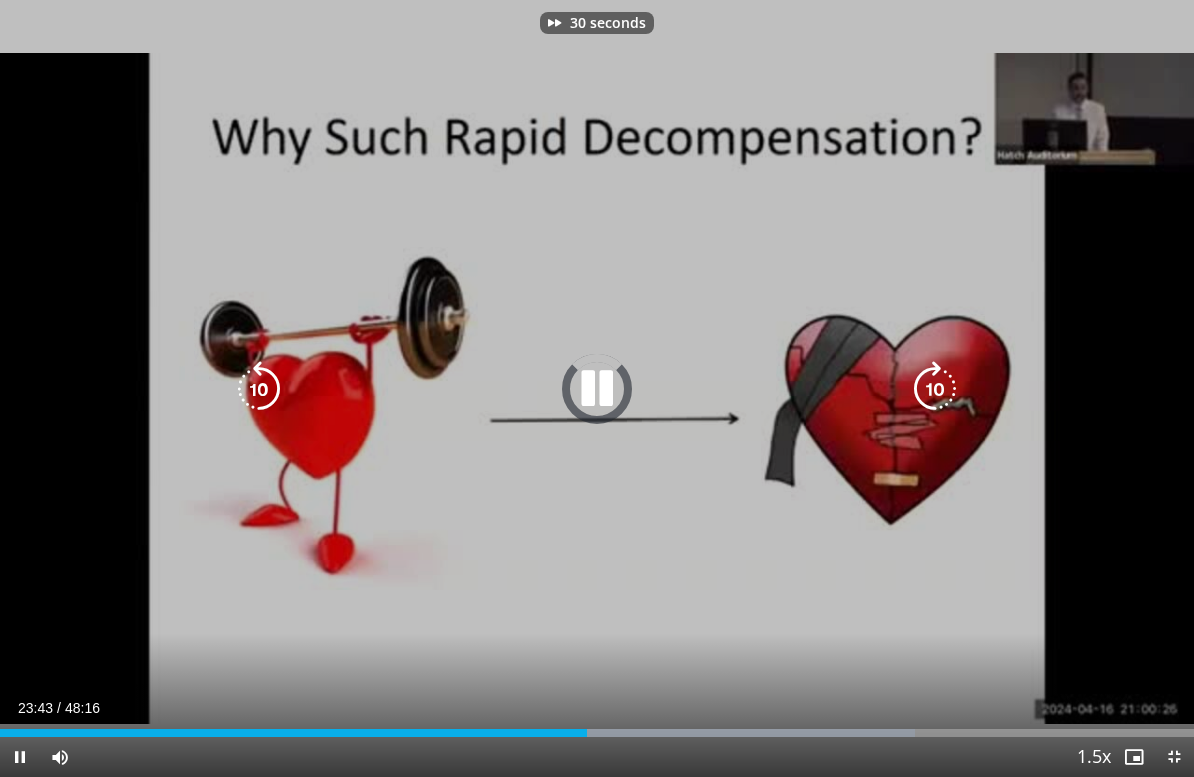 click at bounding box center (935, 389) 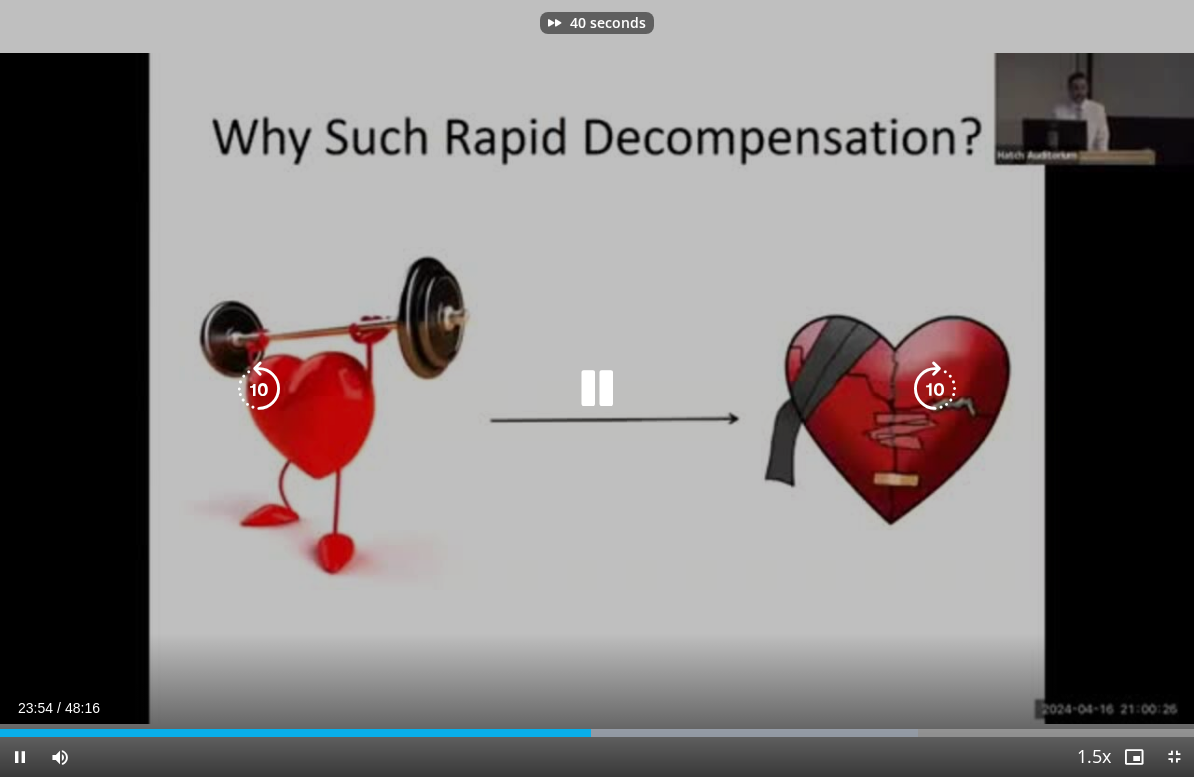 click at bounding box center [935, 389] 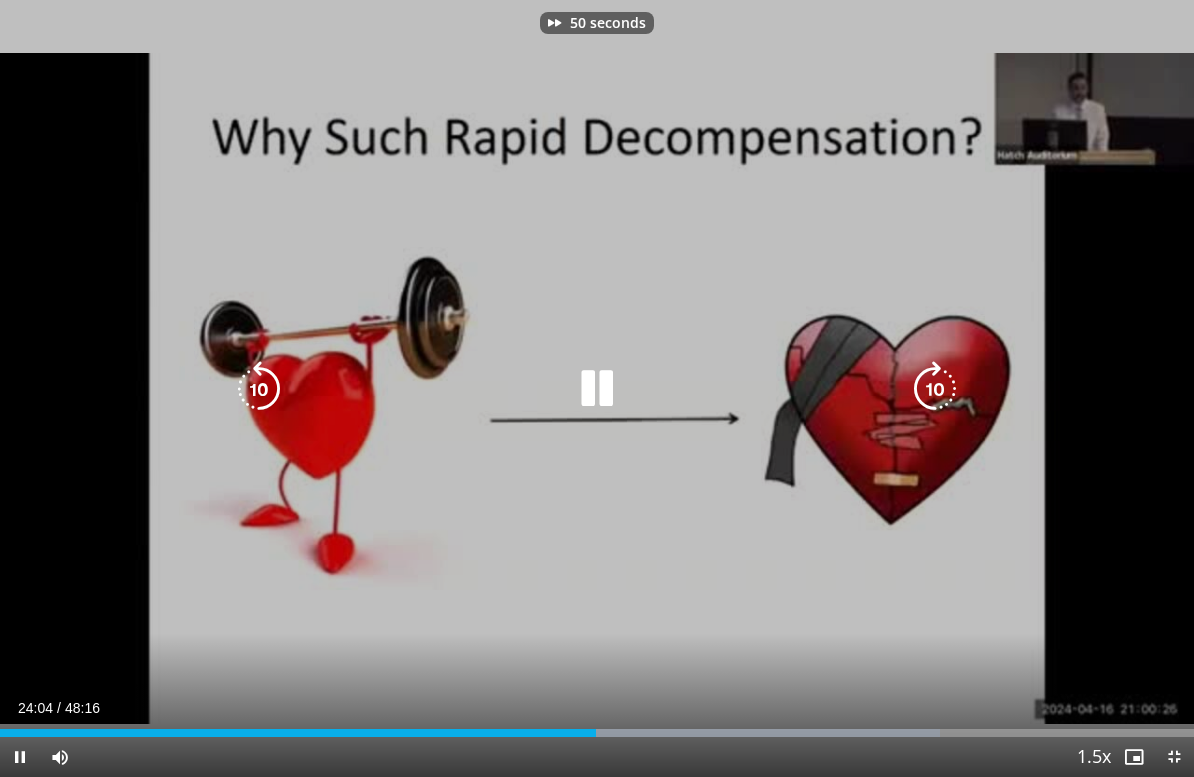 click at bounding box center [935, 389] 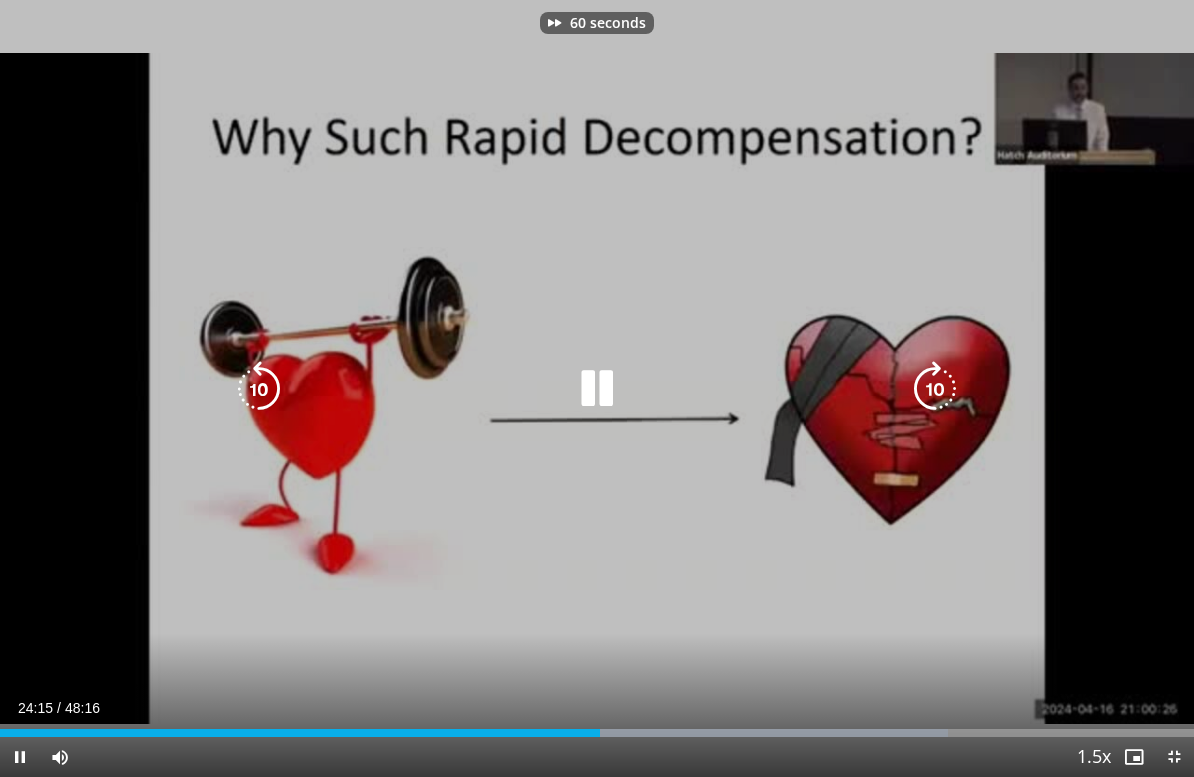 click at bounding box center (935, 389) 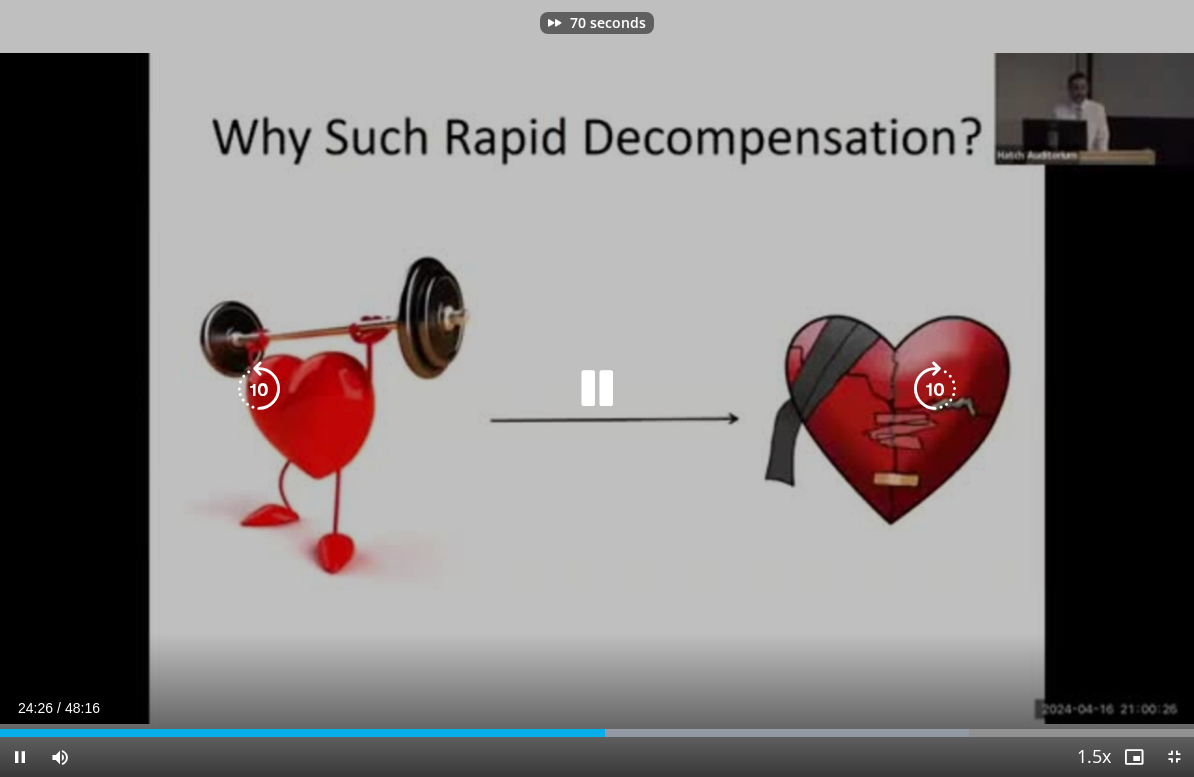 click at bounding box center [935, 389] 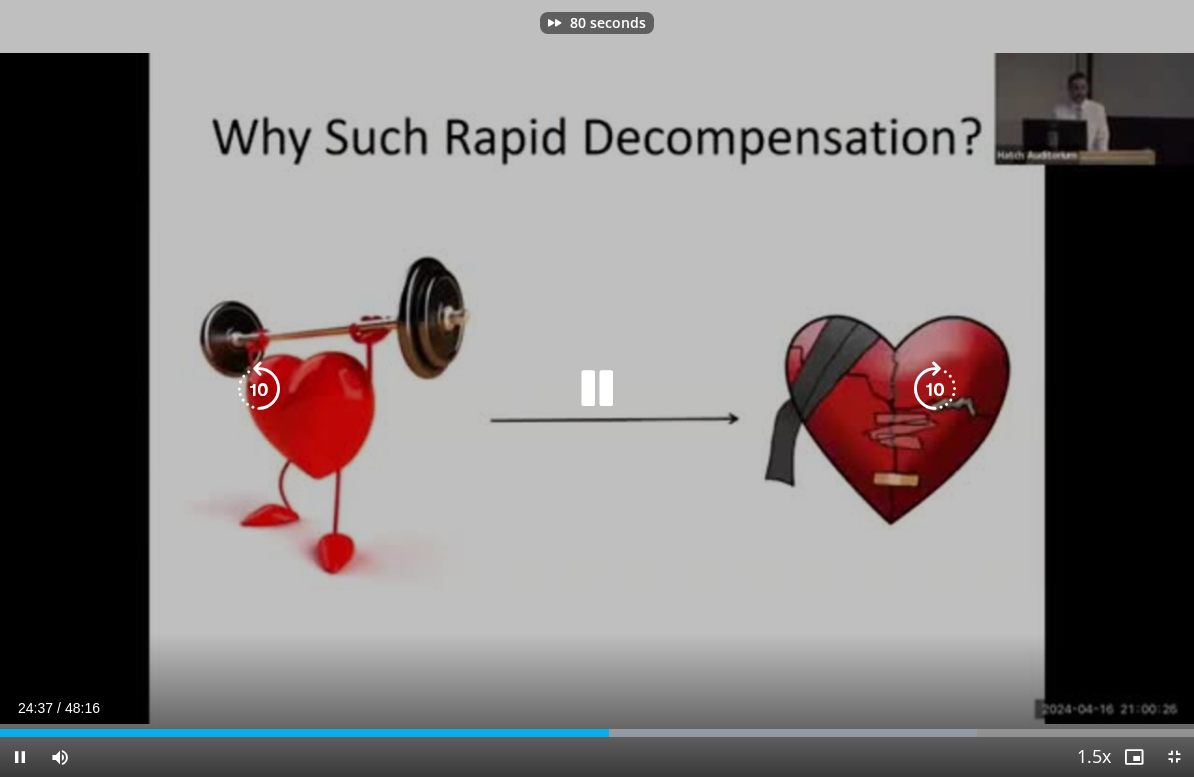 click at bounding box center [935, 389] 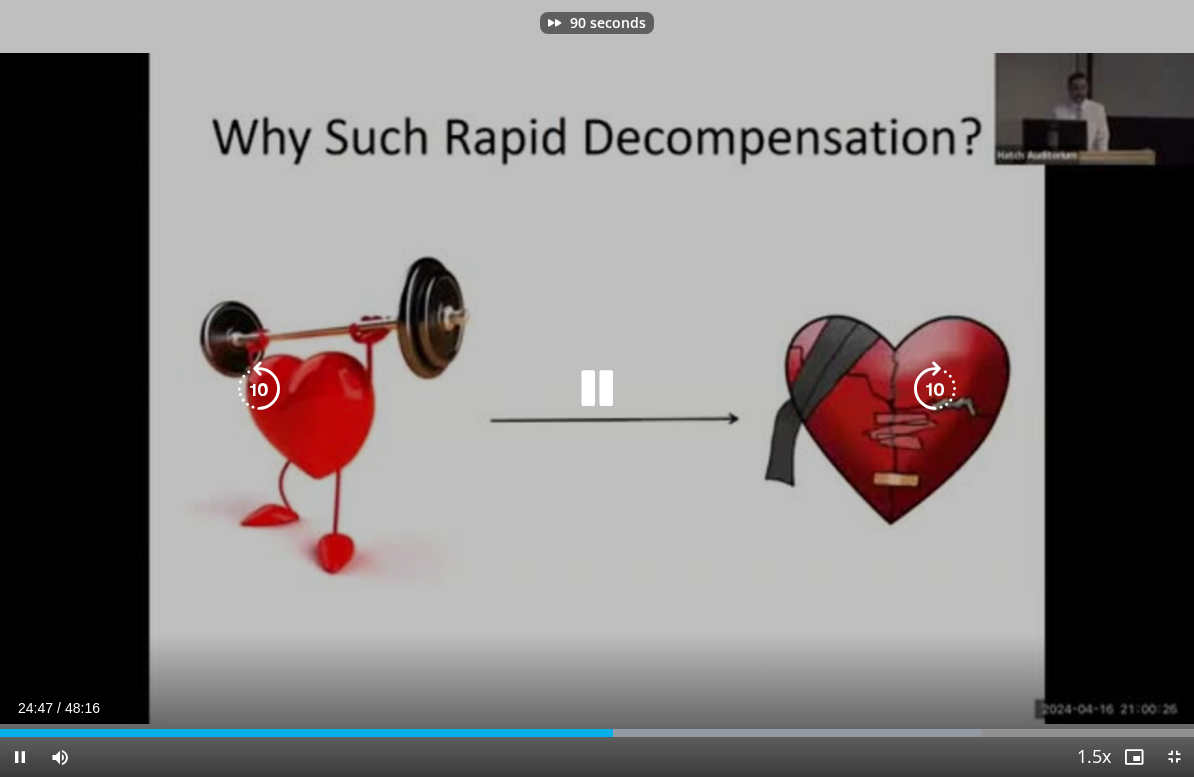 click at bounding box center (935, 389) 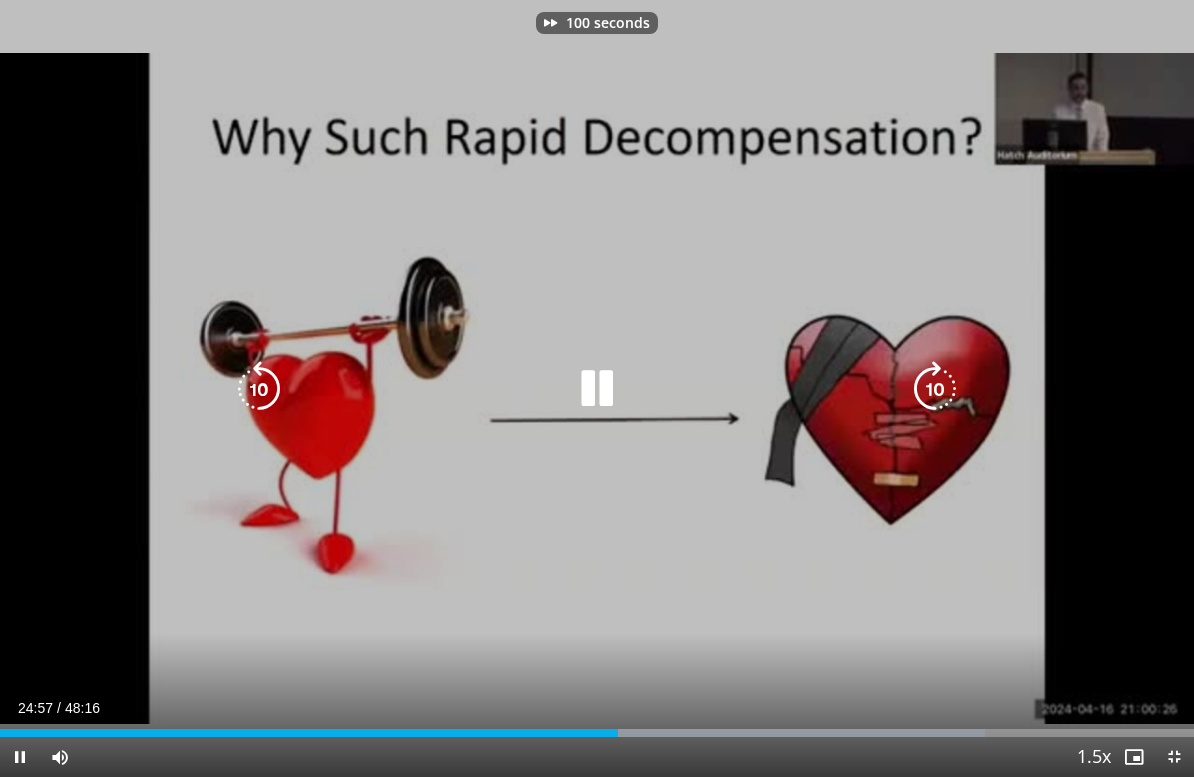 click at bounding box center (935, 389) 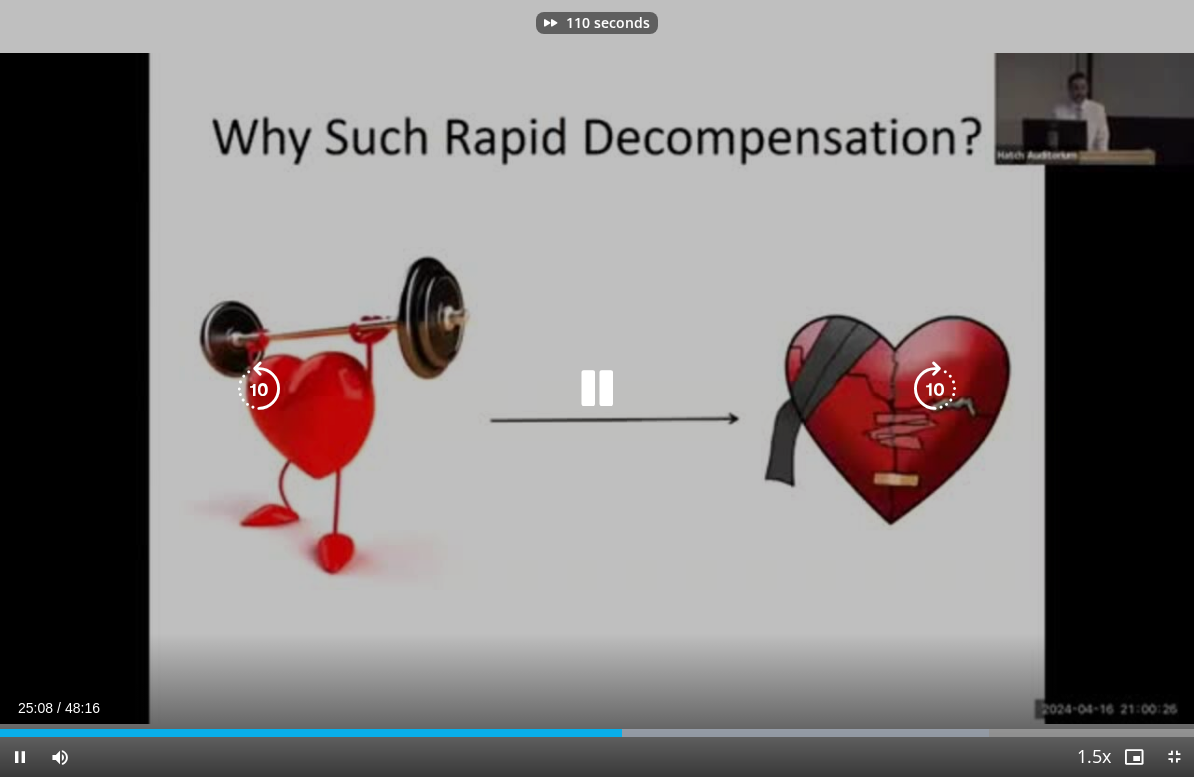 click at bounding box center (935, 389) 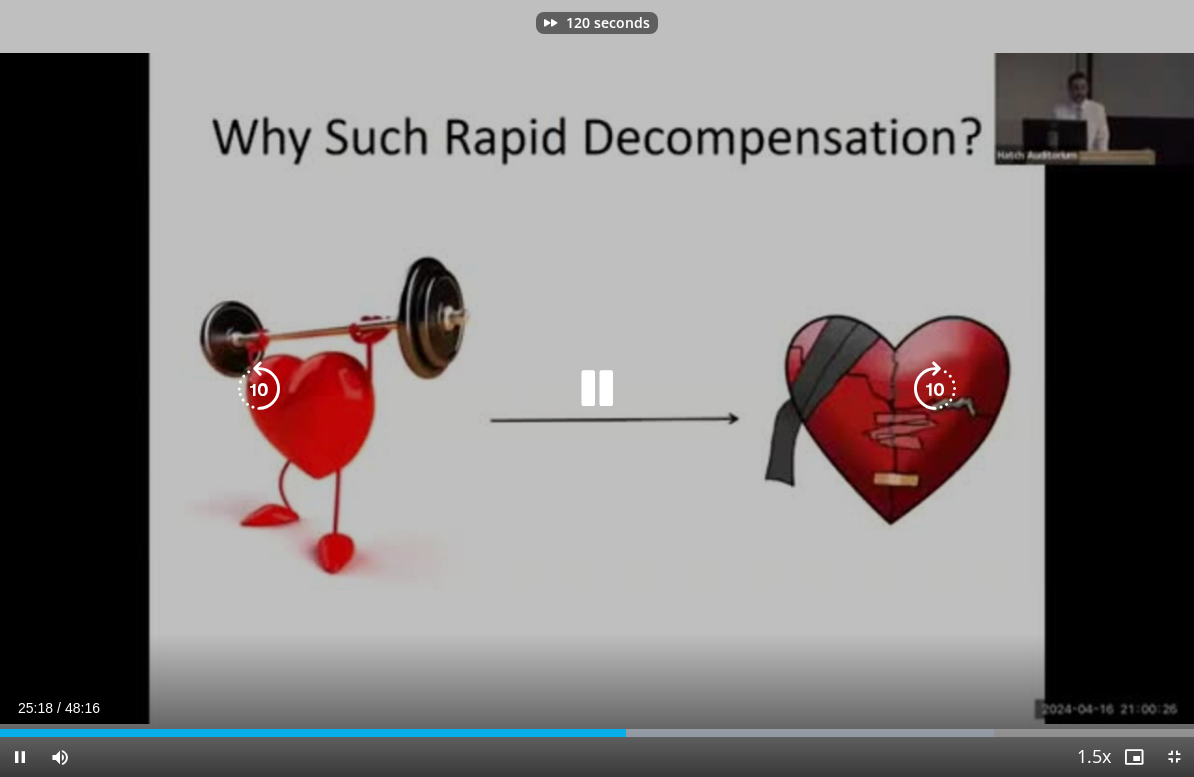 click at bounding box center [935, 389] 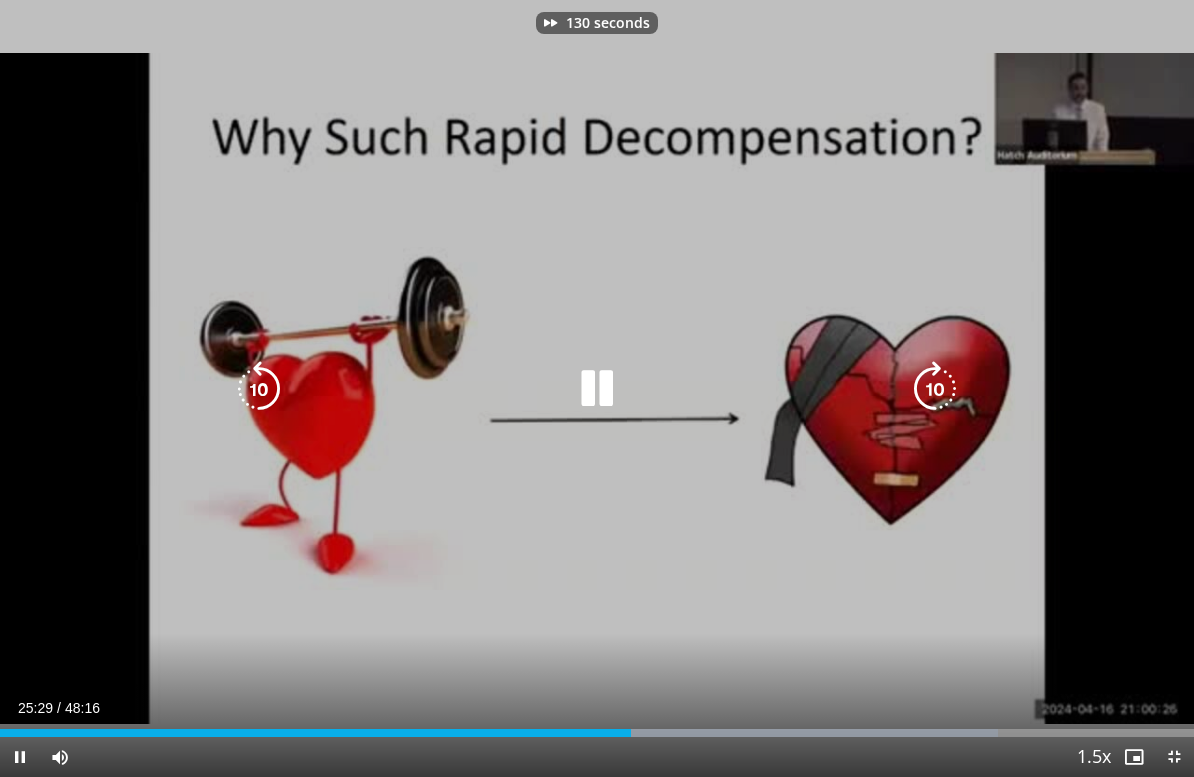 click at bounding box center (935, 389) 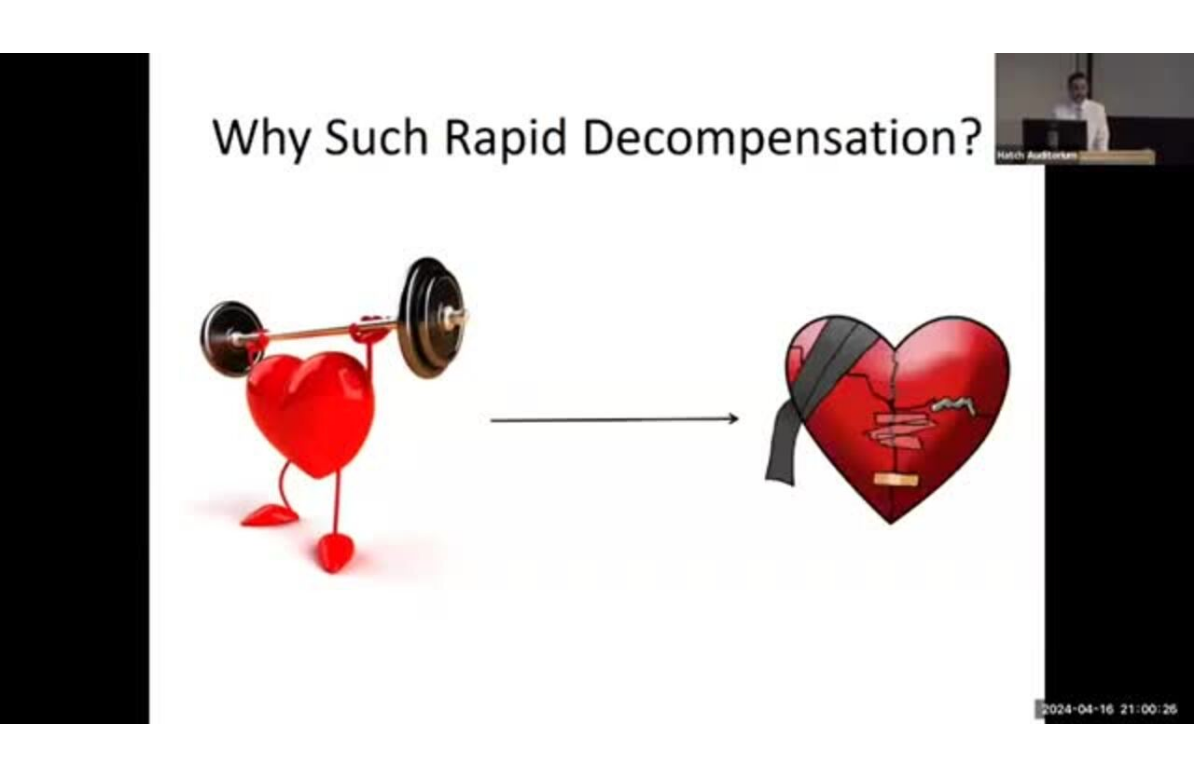 scroll, scrollTop: 24, scrollLeft: 0, axis: vertical 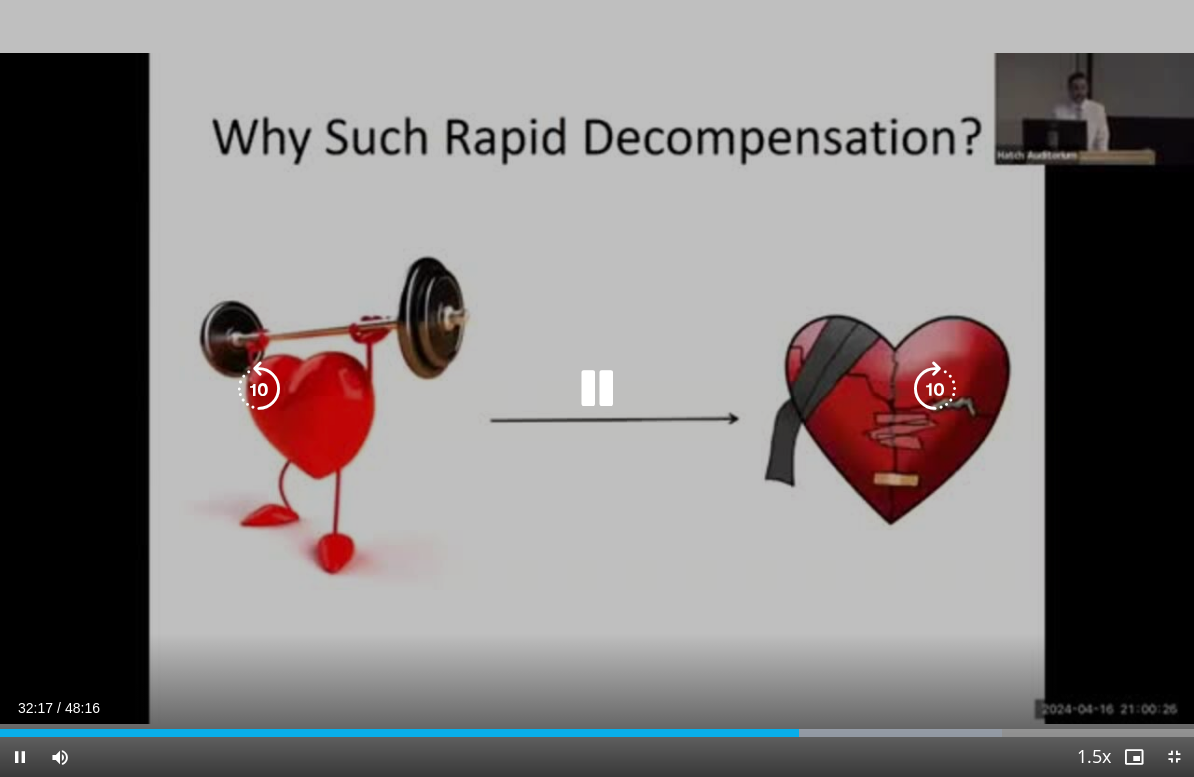 click at bounding box center [259, 389] 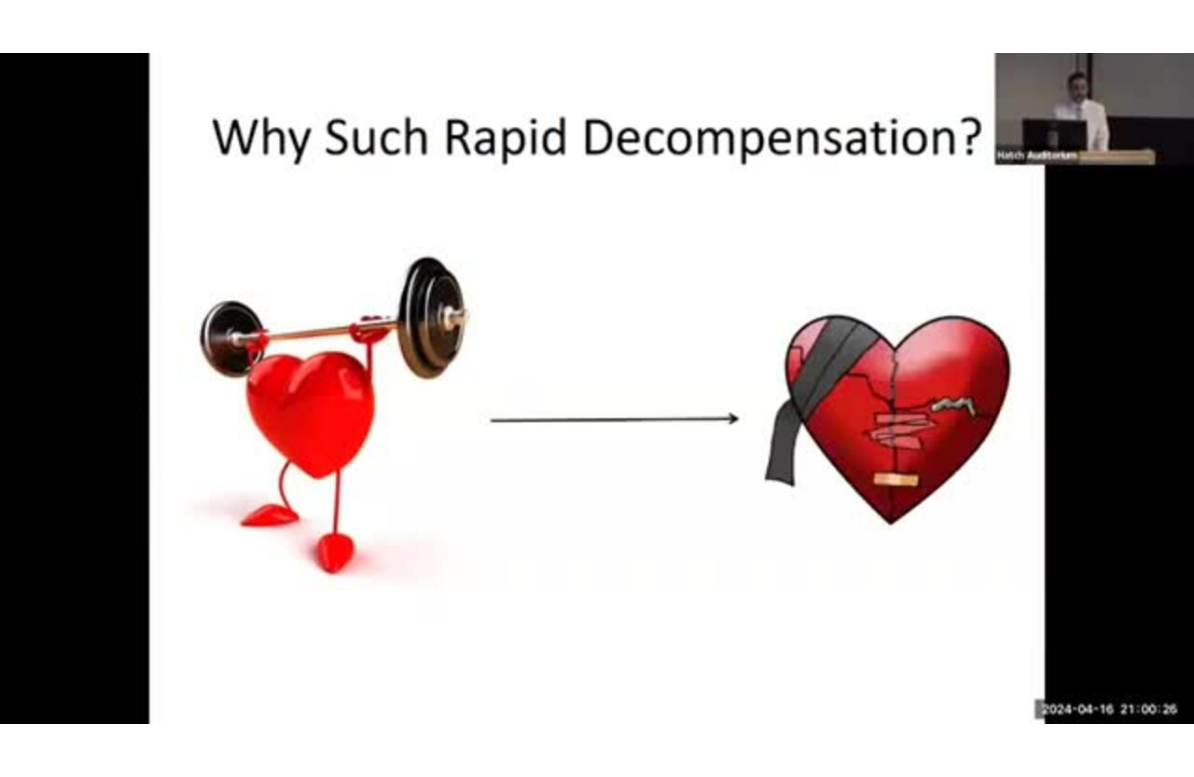 scroll, scrollTop: 24, scrollLeft: 0, axis: vertical 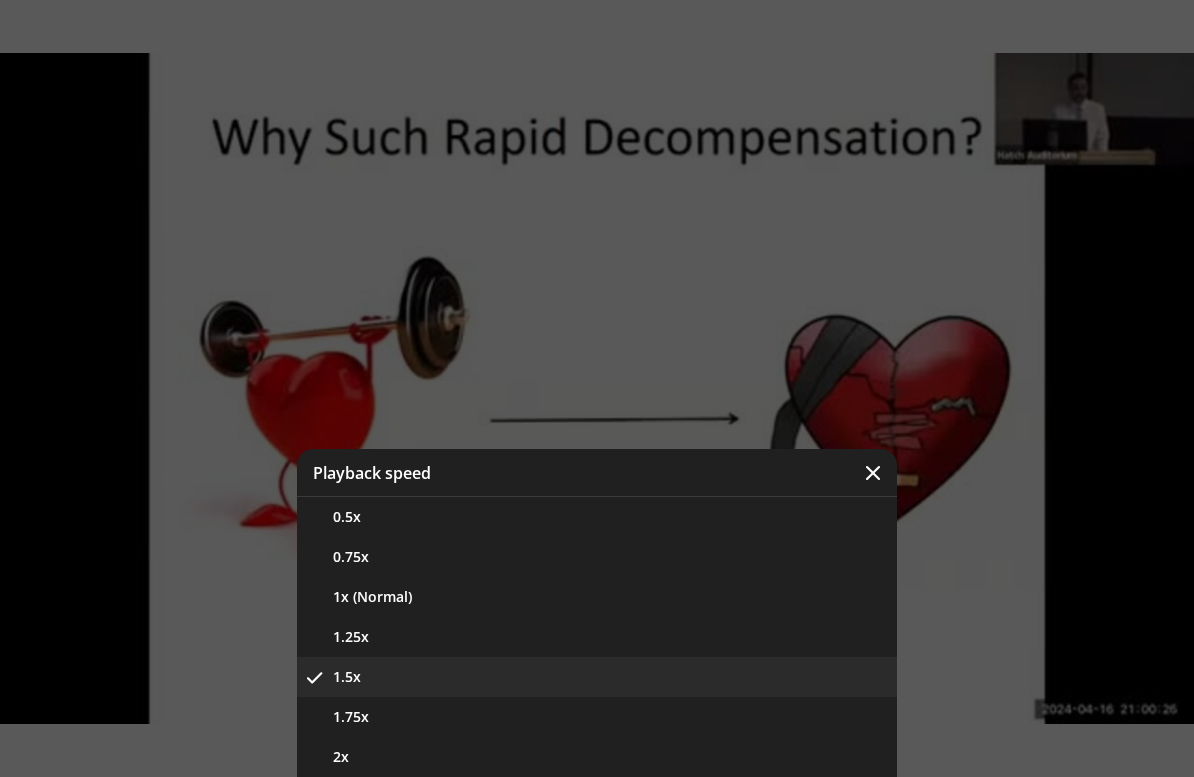 click on "1x (Normal)" at bounding box center (597, 597) 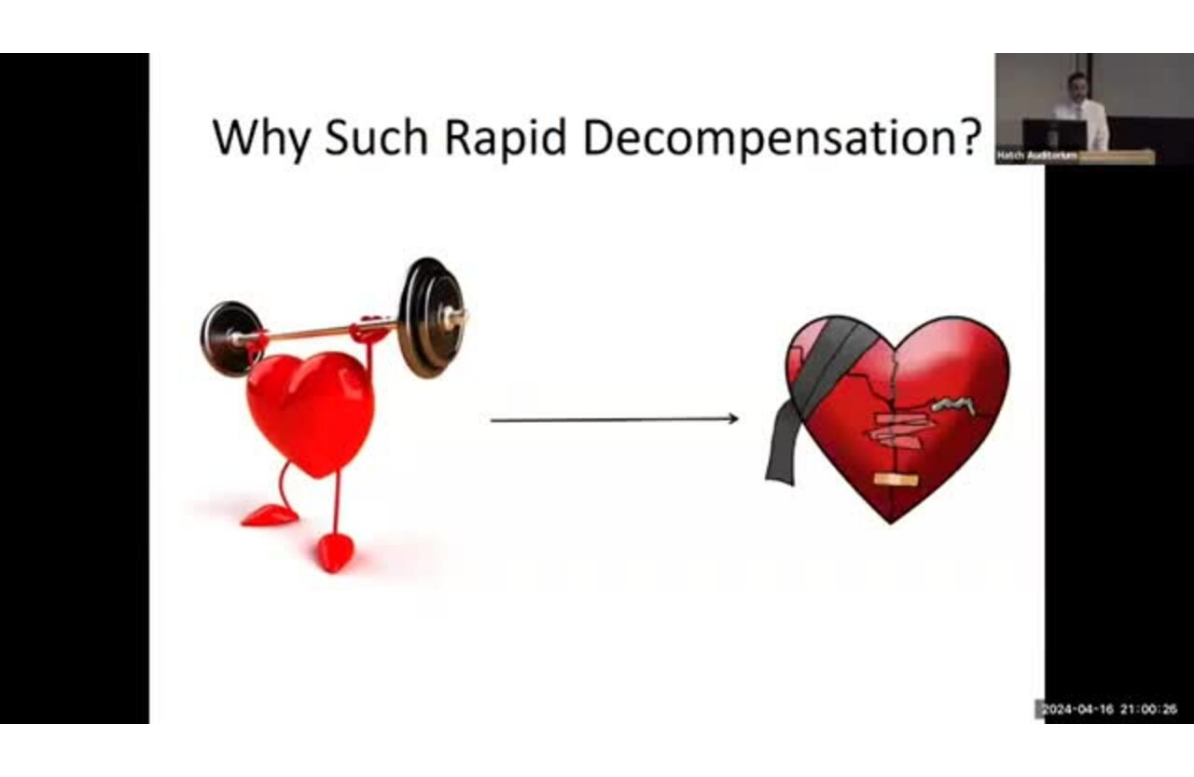 scroll, scrollTop: 24, scrollLeft: 0, axis: vertical 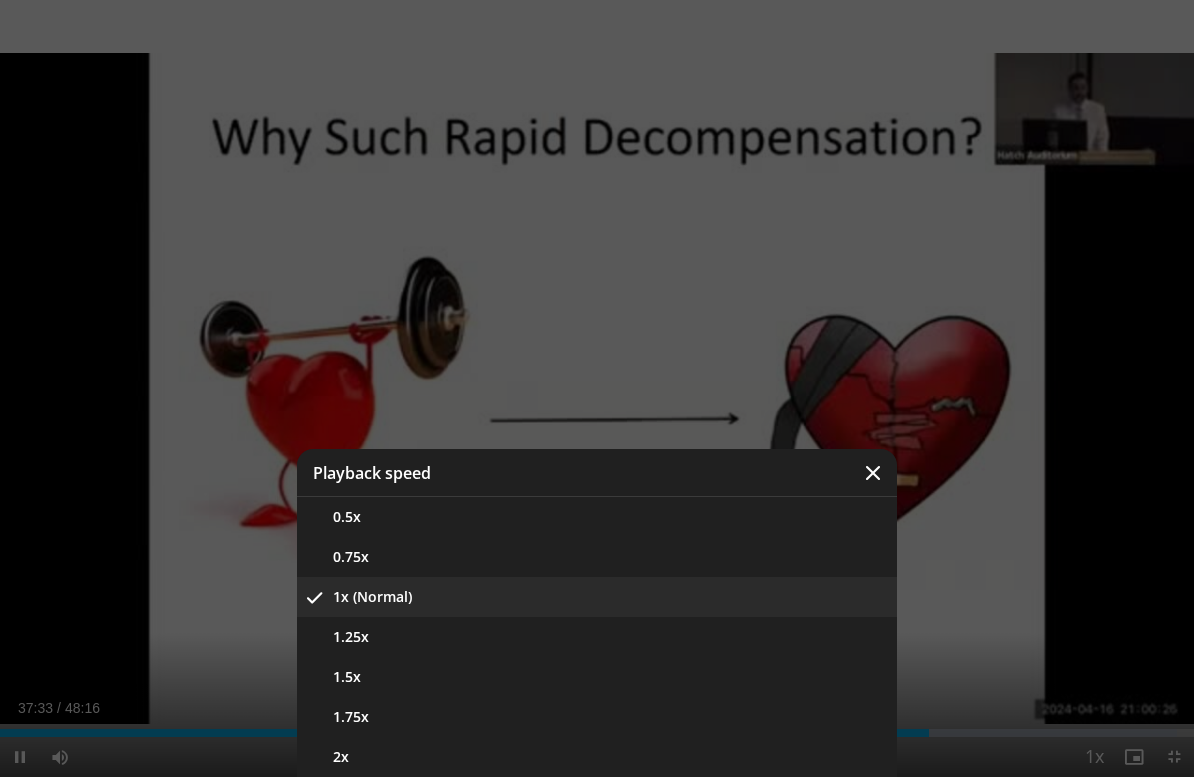 click on "1.75x" at bounding box center [597, 717] 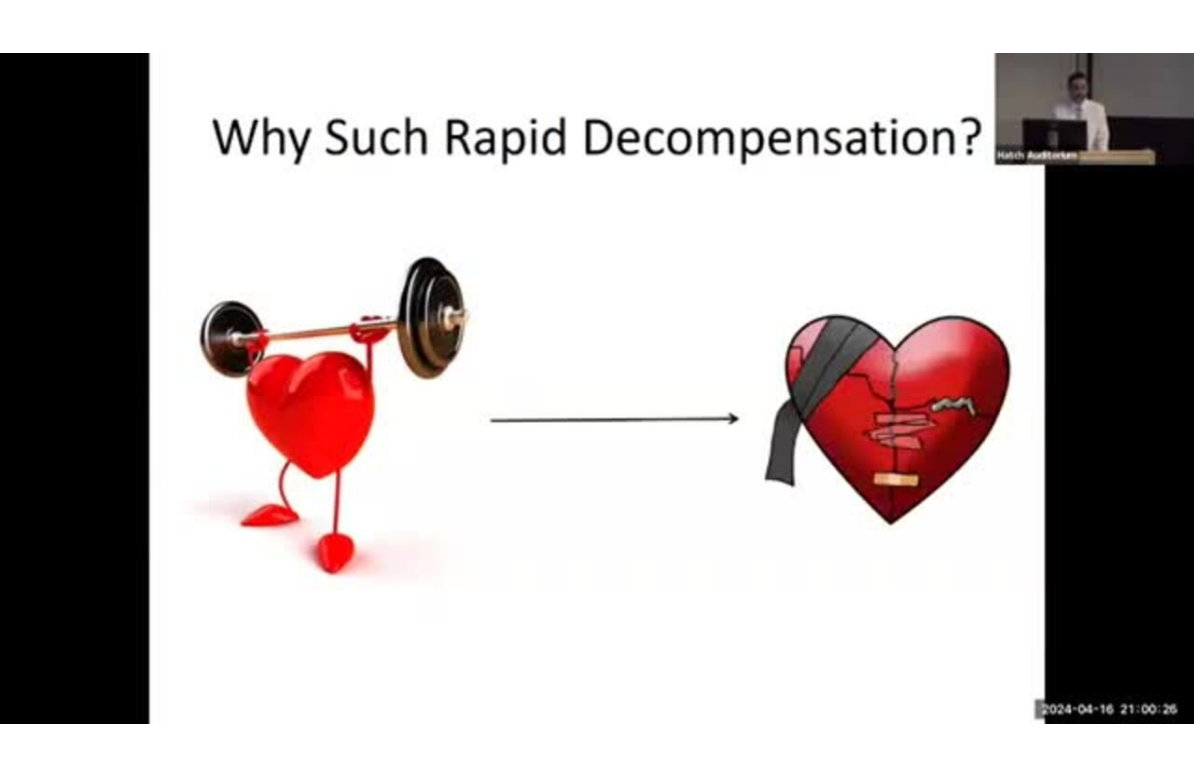 scroll, scrollTop: 24, scrollLeft: 0, axis: vertical 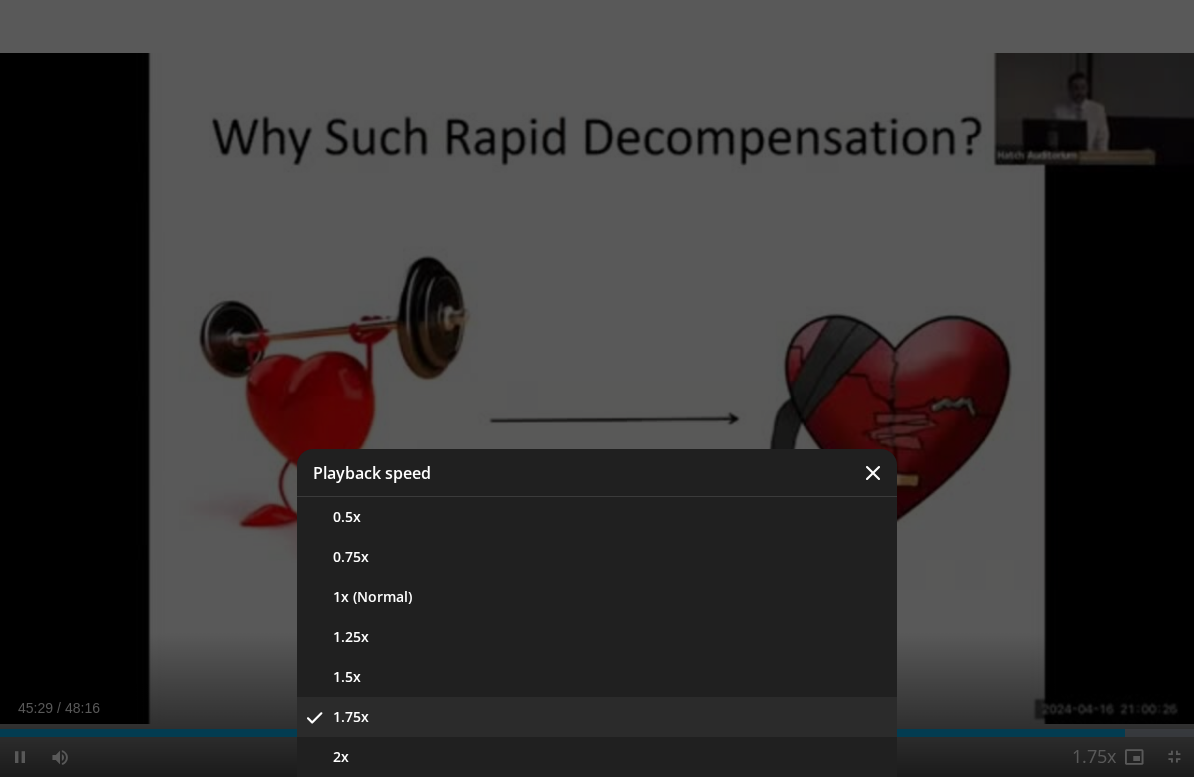 click on "1.25x" at bounding box center (597, 637) 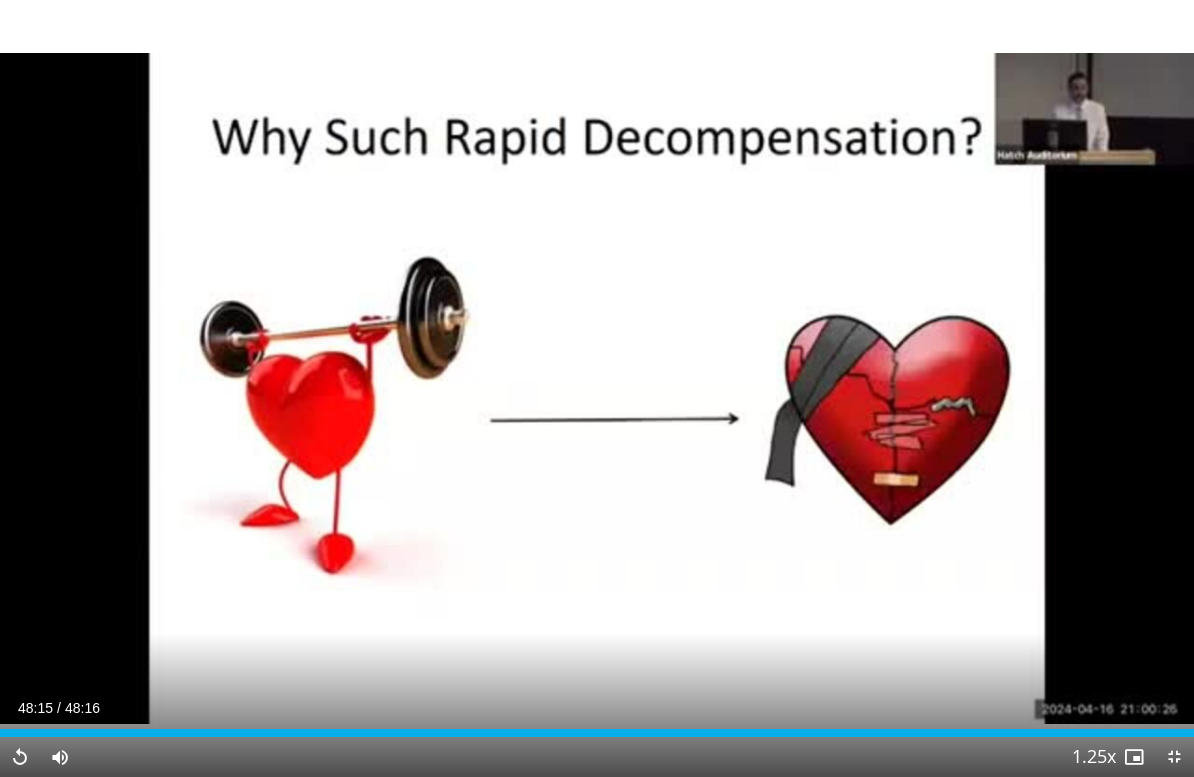 scroll, scrollTop: 24, scrollLeft: 0, axis: vertical 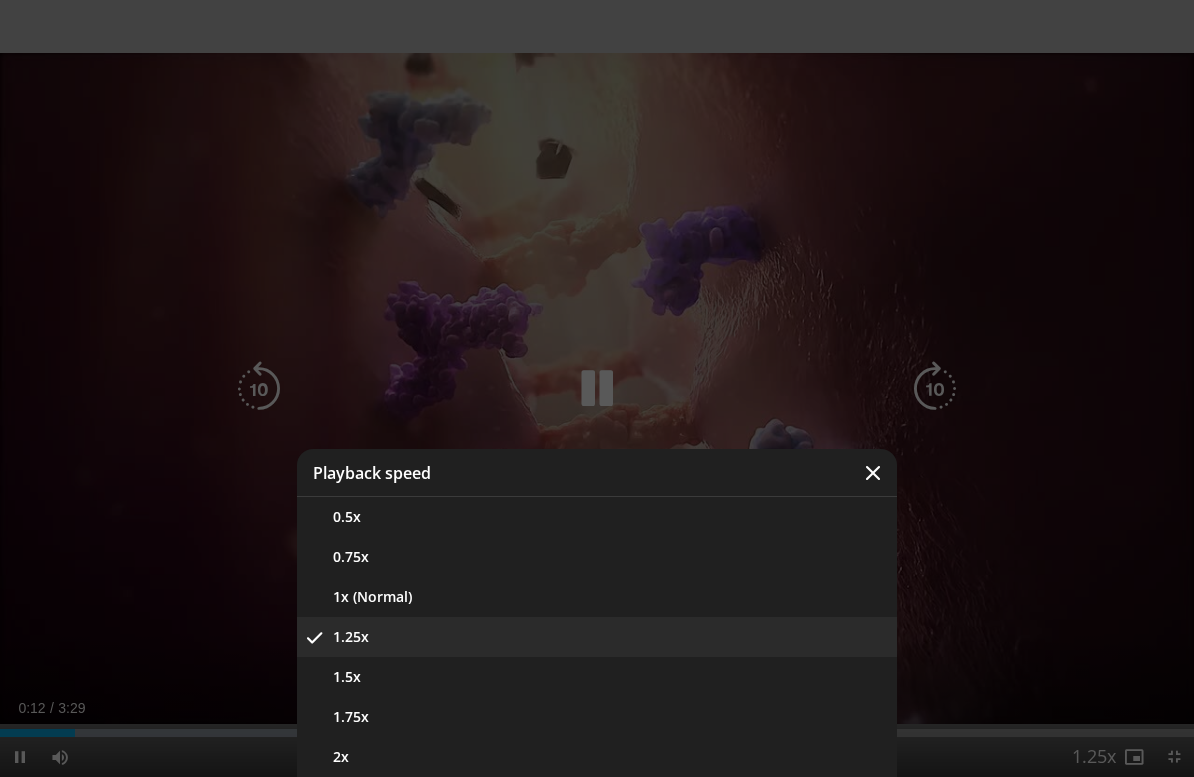 click on "1x (Normal)" at bounding box center [597, 597] 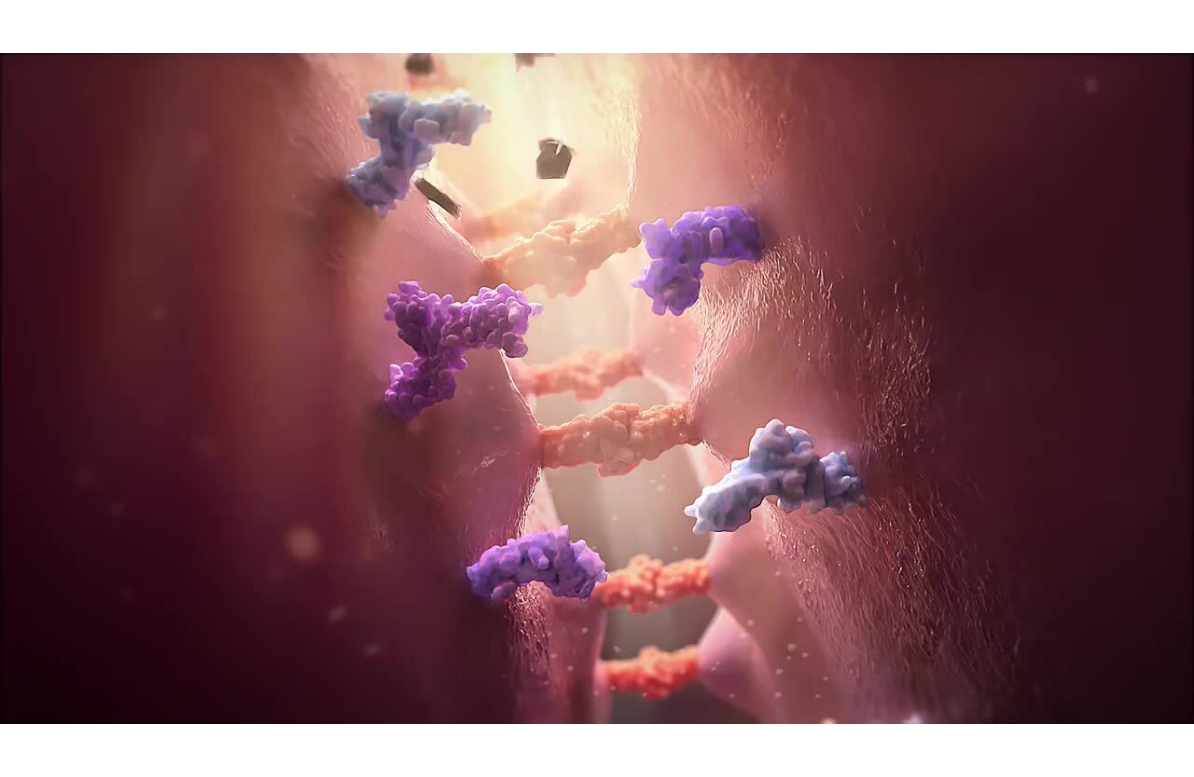 scroll, scrollTop: 0, scrollLeft: 0, axis: both 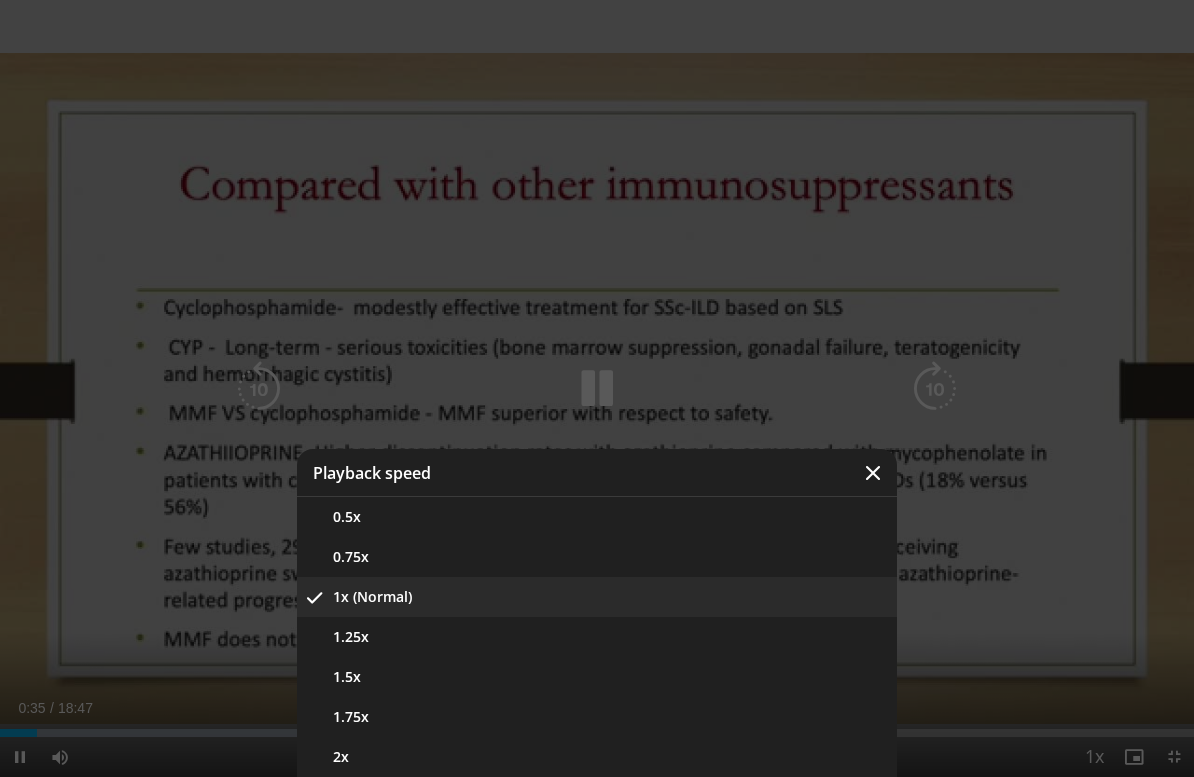 click on "1.5x" at bounding box center (597, 677) 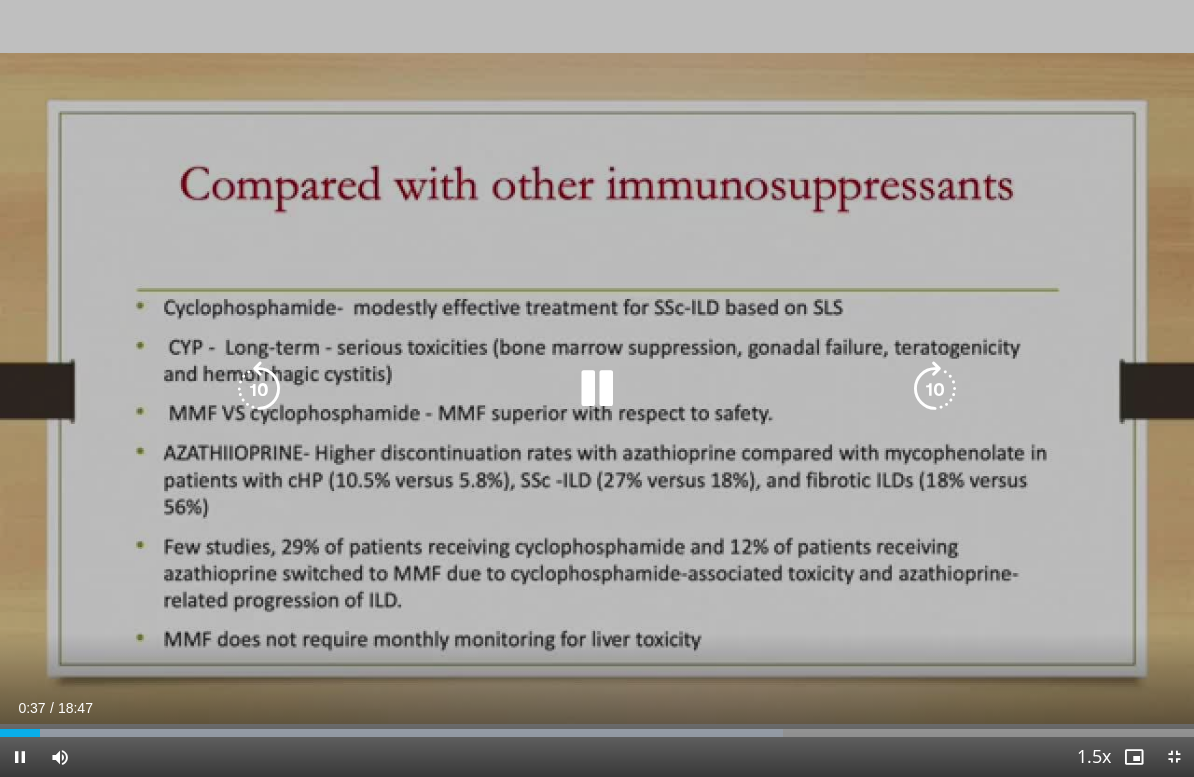 click at bounding box center [935, 389] 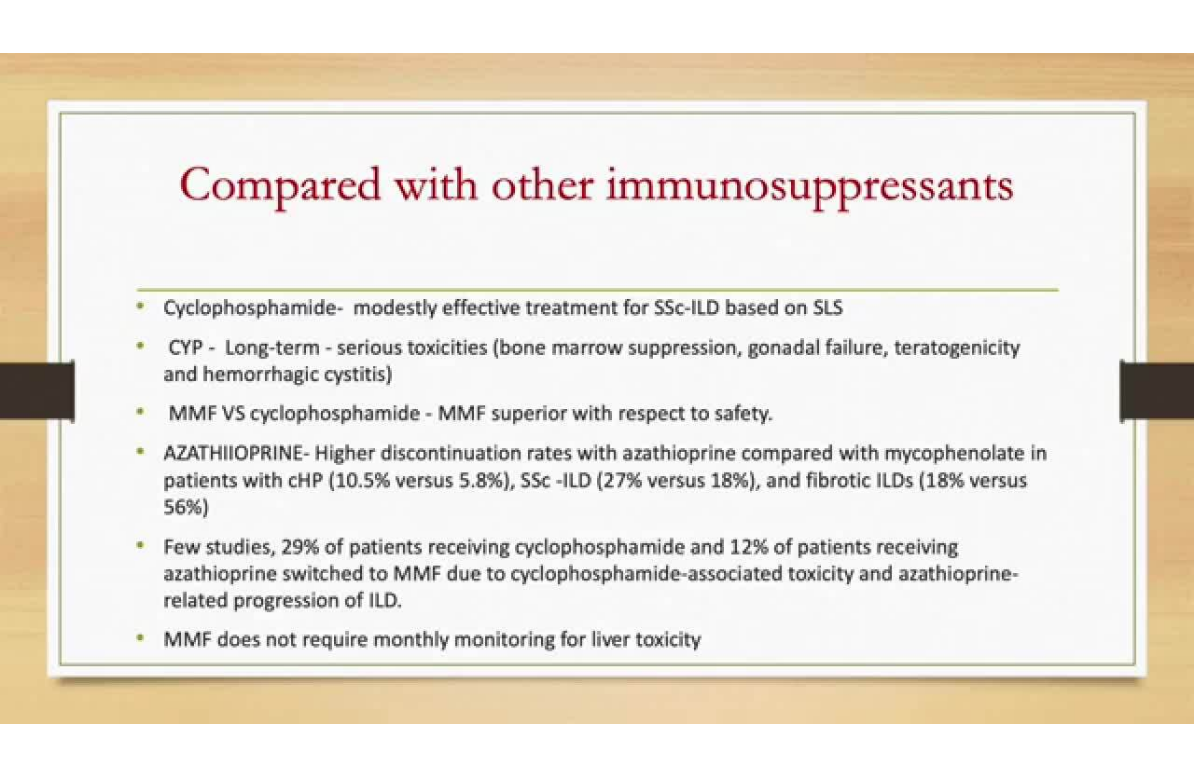 scroll, scrollTop: 24, scrollLeft: 0, axis: vertical 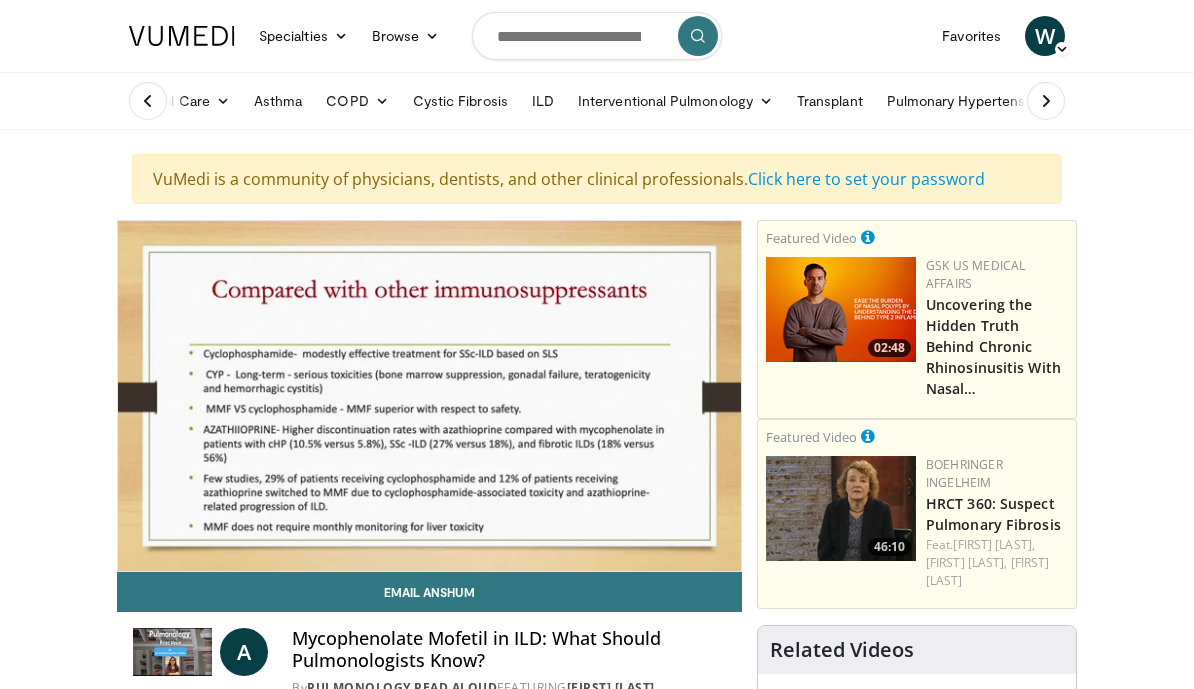 click at bounding box center (429, 396) 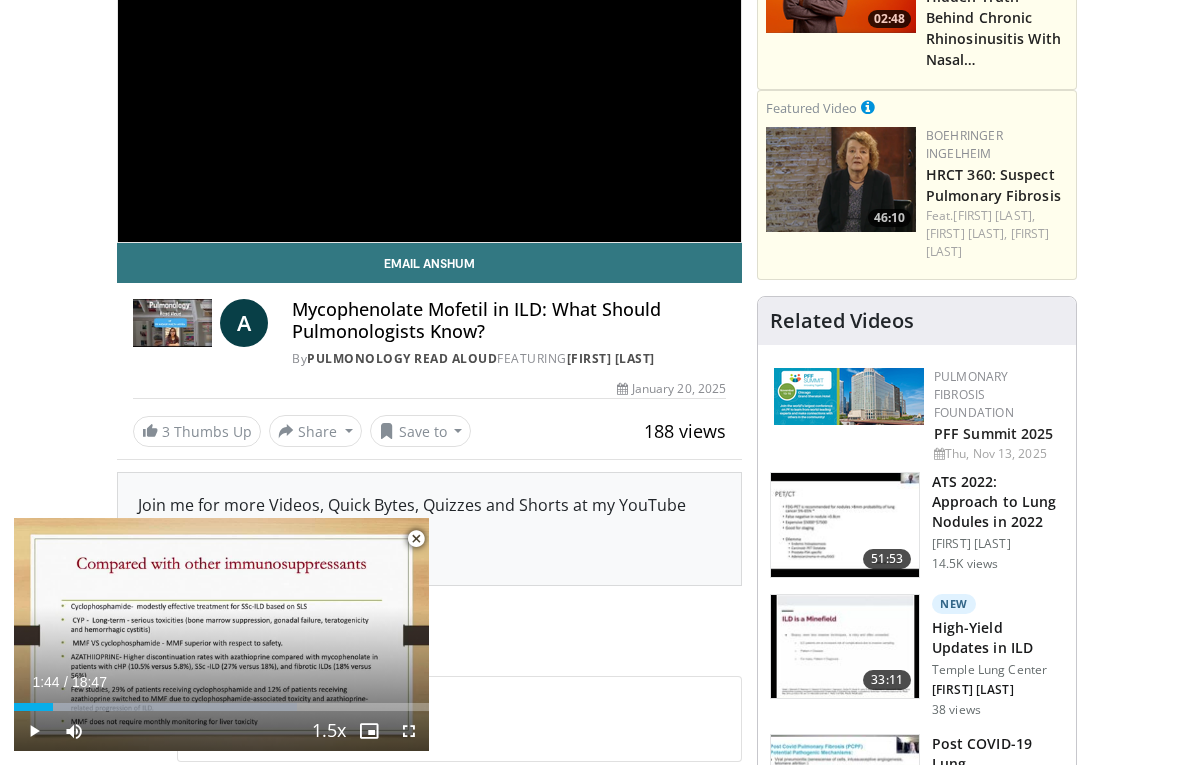 scroll, scrollTop: 339, scrollLeft: 0, axis: vertical 